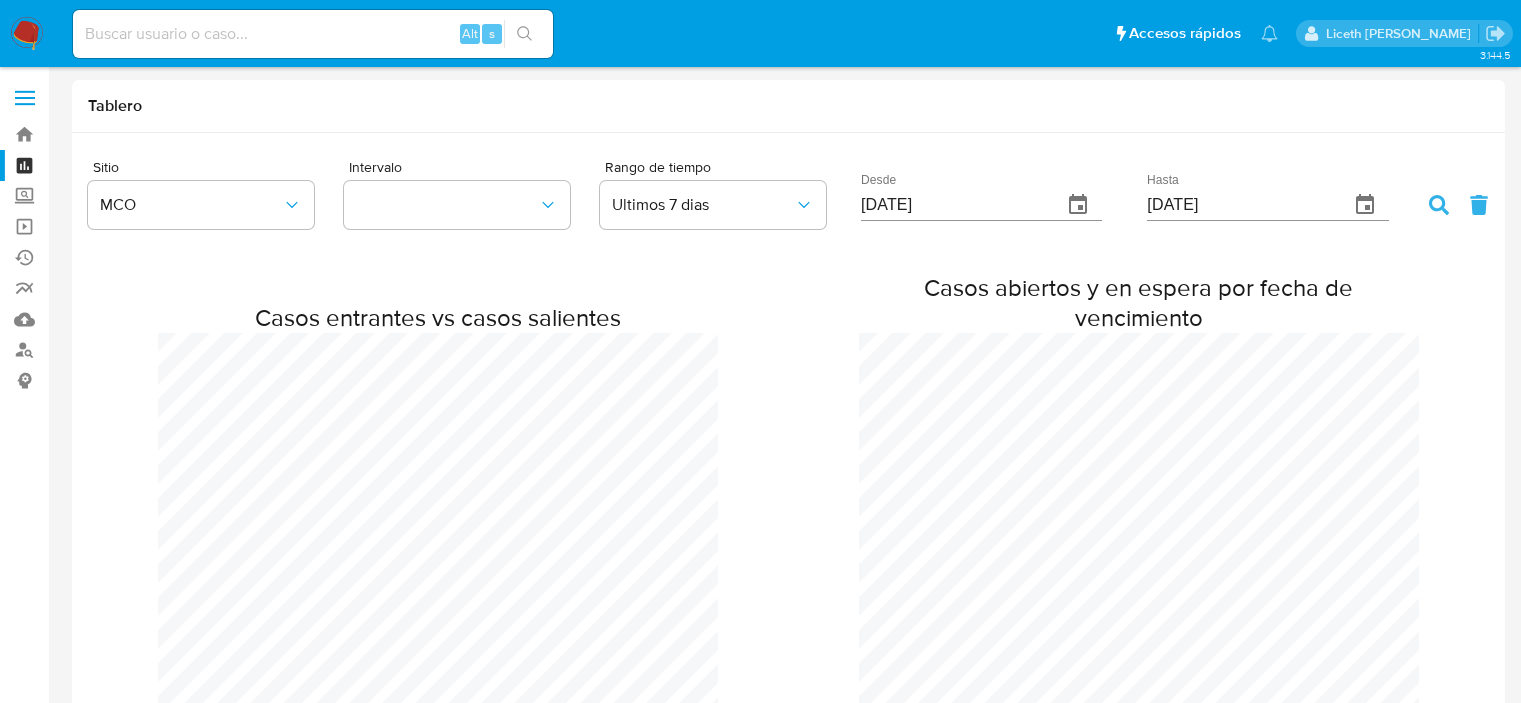 scroll, scrollTop: 0, scrollLeft: 0, axis: both 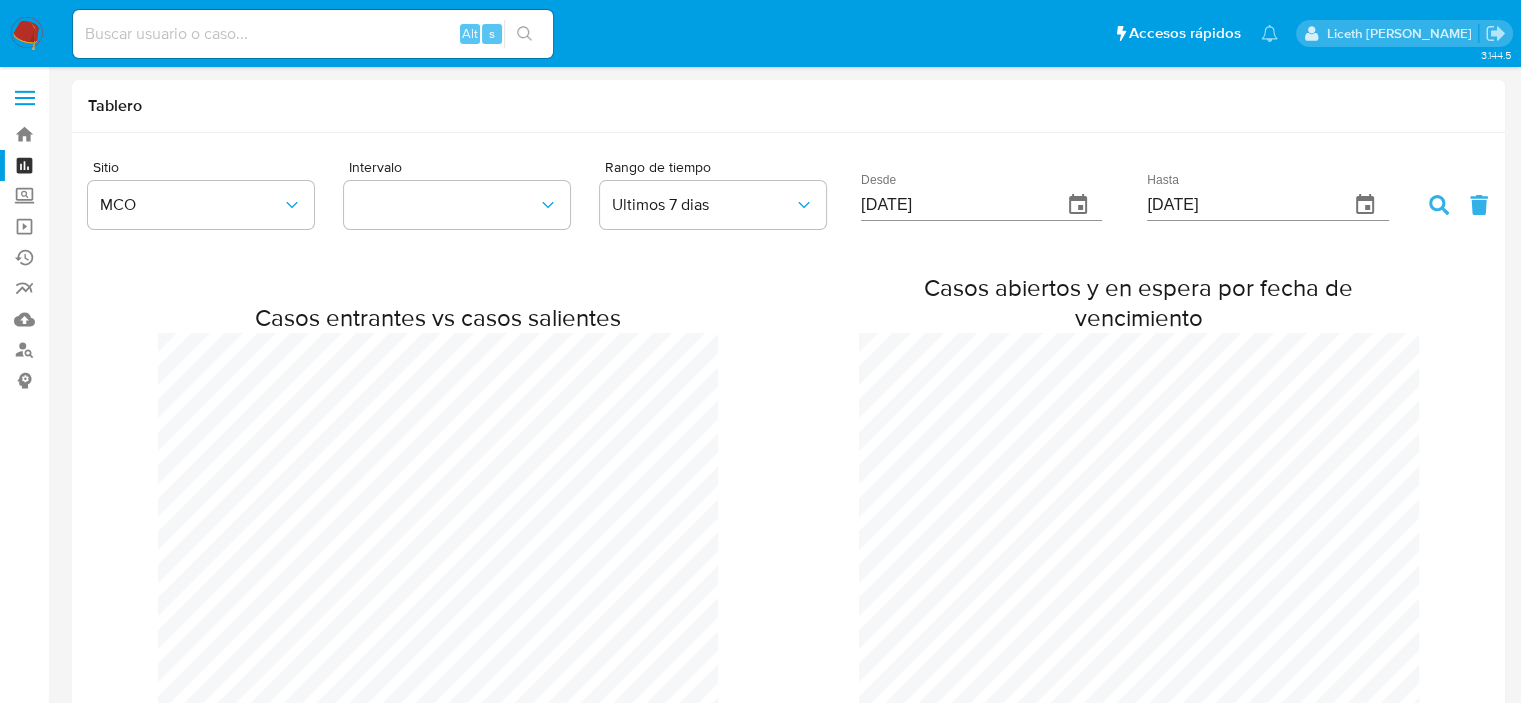 click at bounding box center (313, 34) 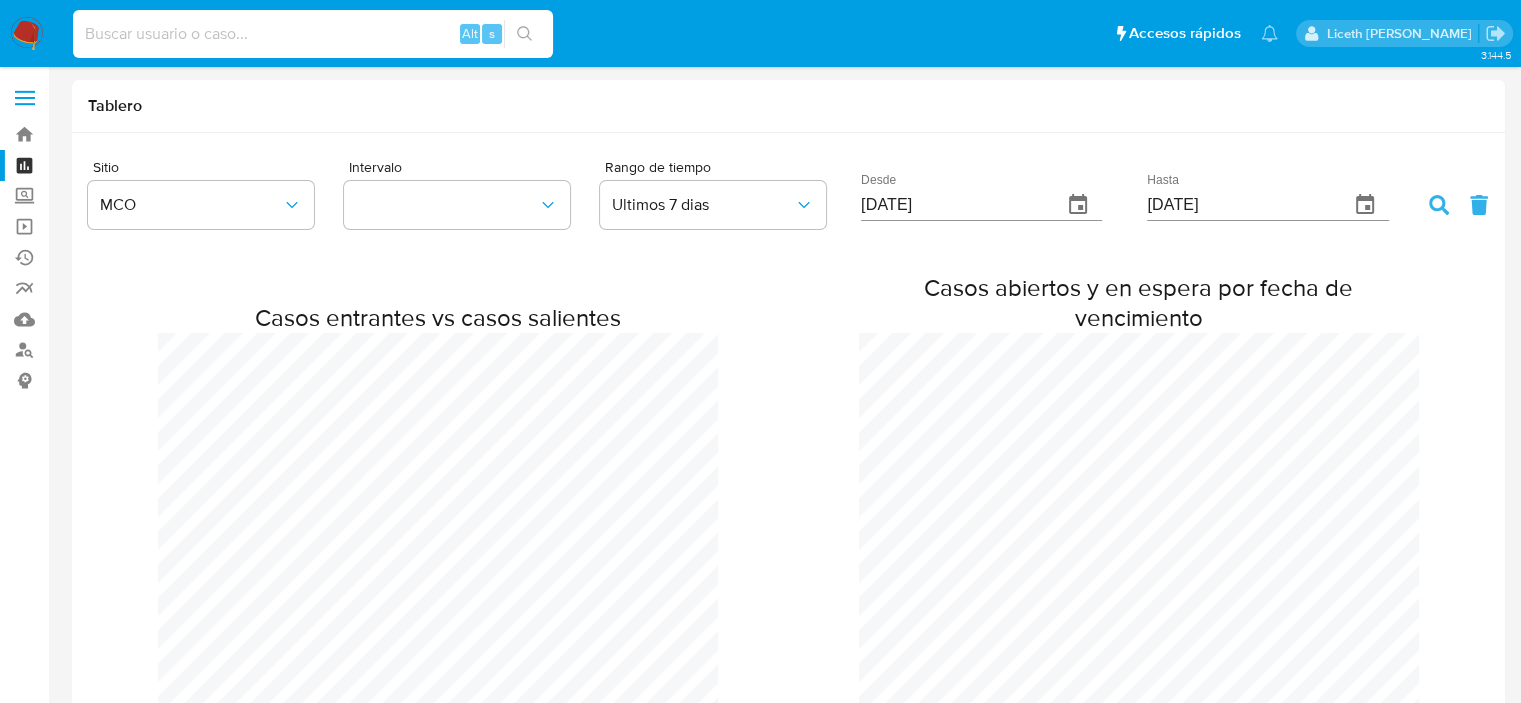 paste on "ucf3FU7lbxNzIc54QP4oHlPF" 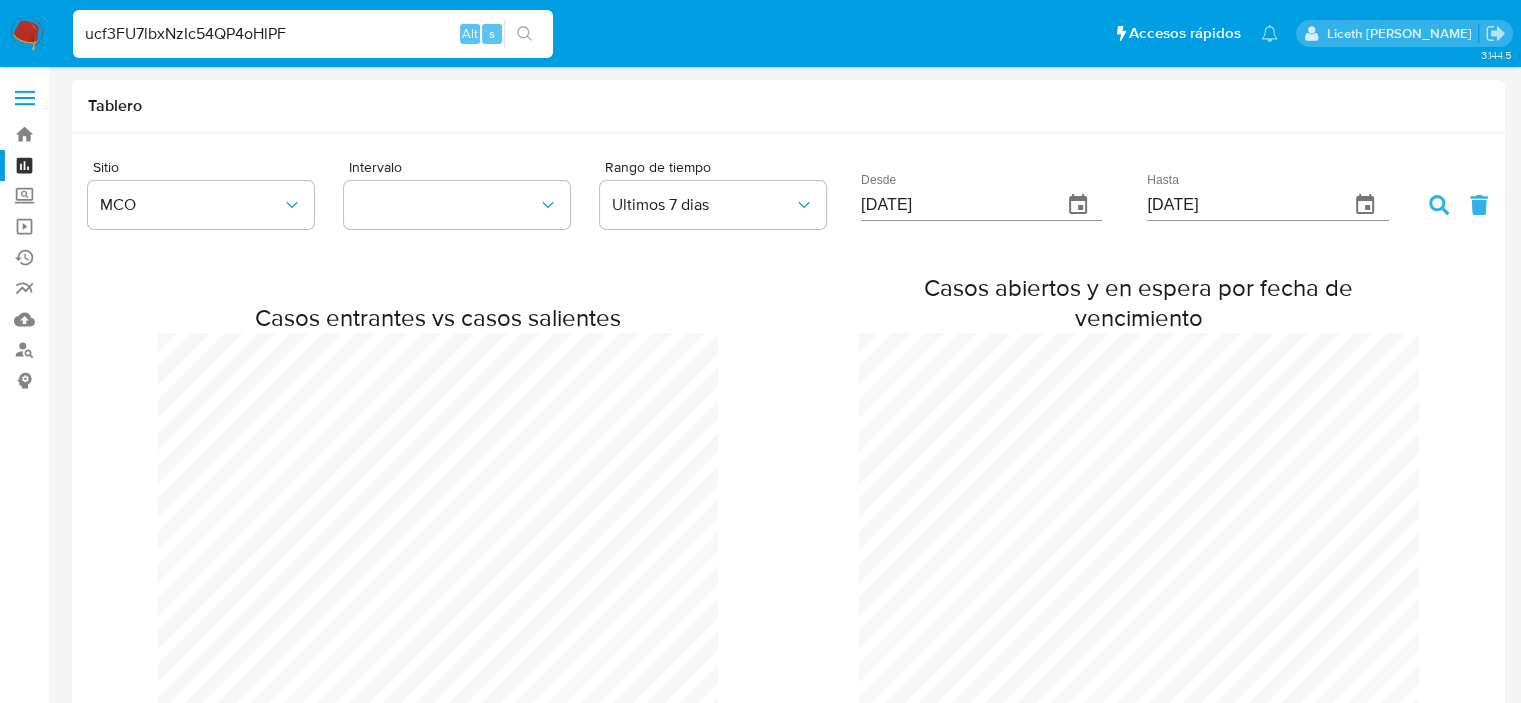 type on "ucf3FU7lbxNzIc54QP4oHlPF" 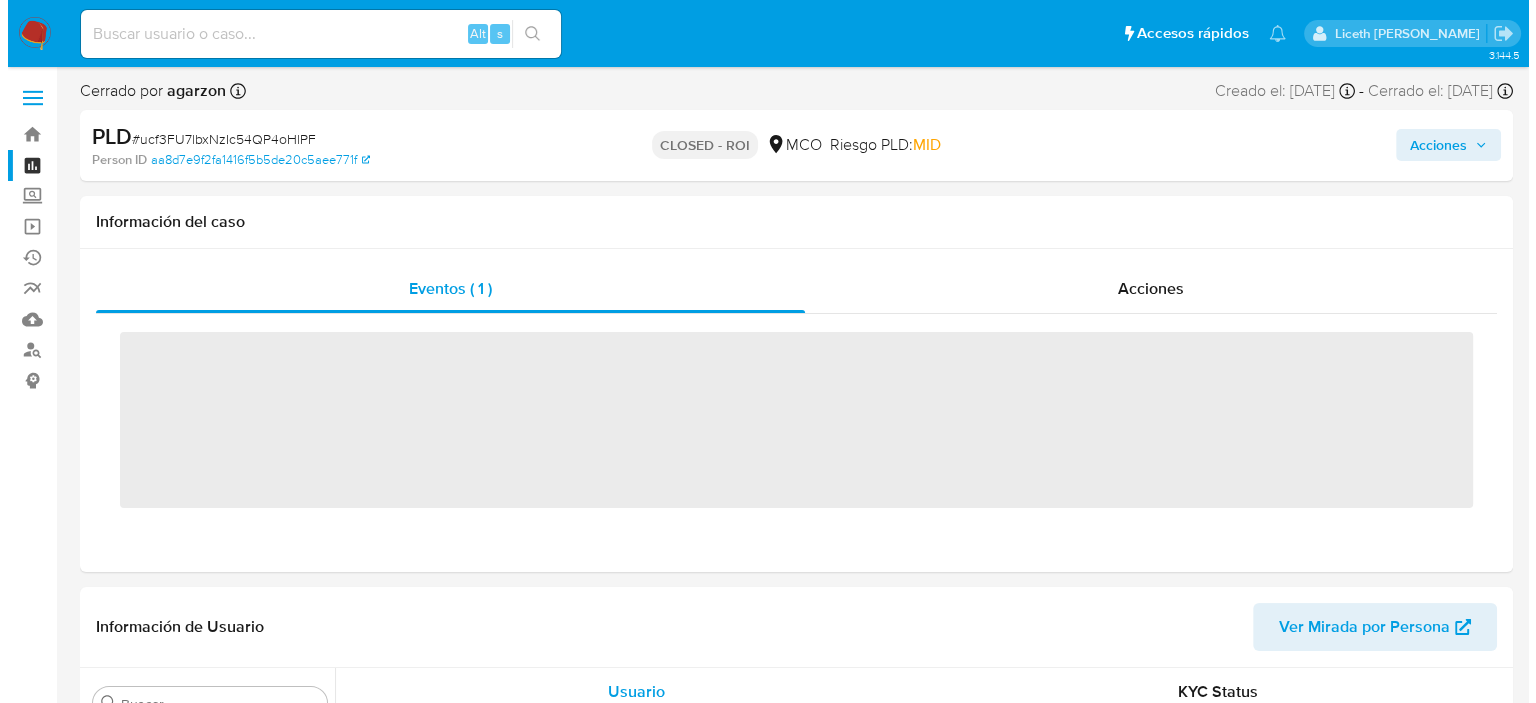 scroll, scrollTop: 796, scrollLeft: 0, axis: vertical 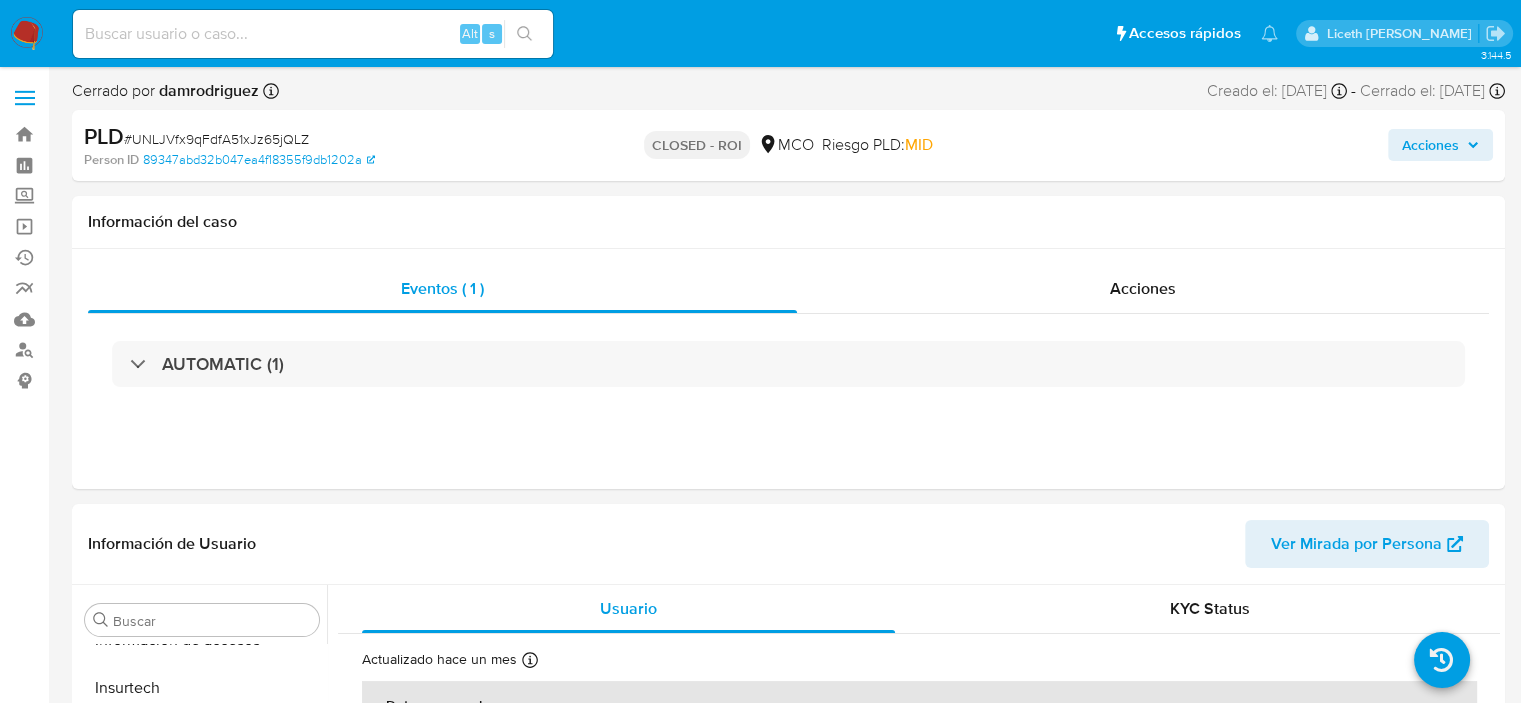 select on "10" 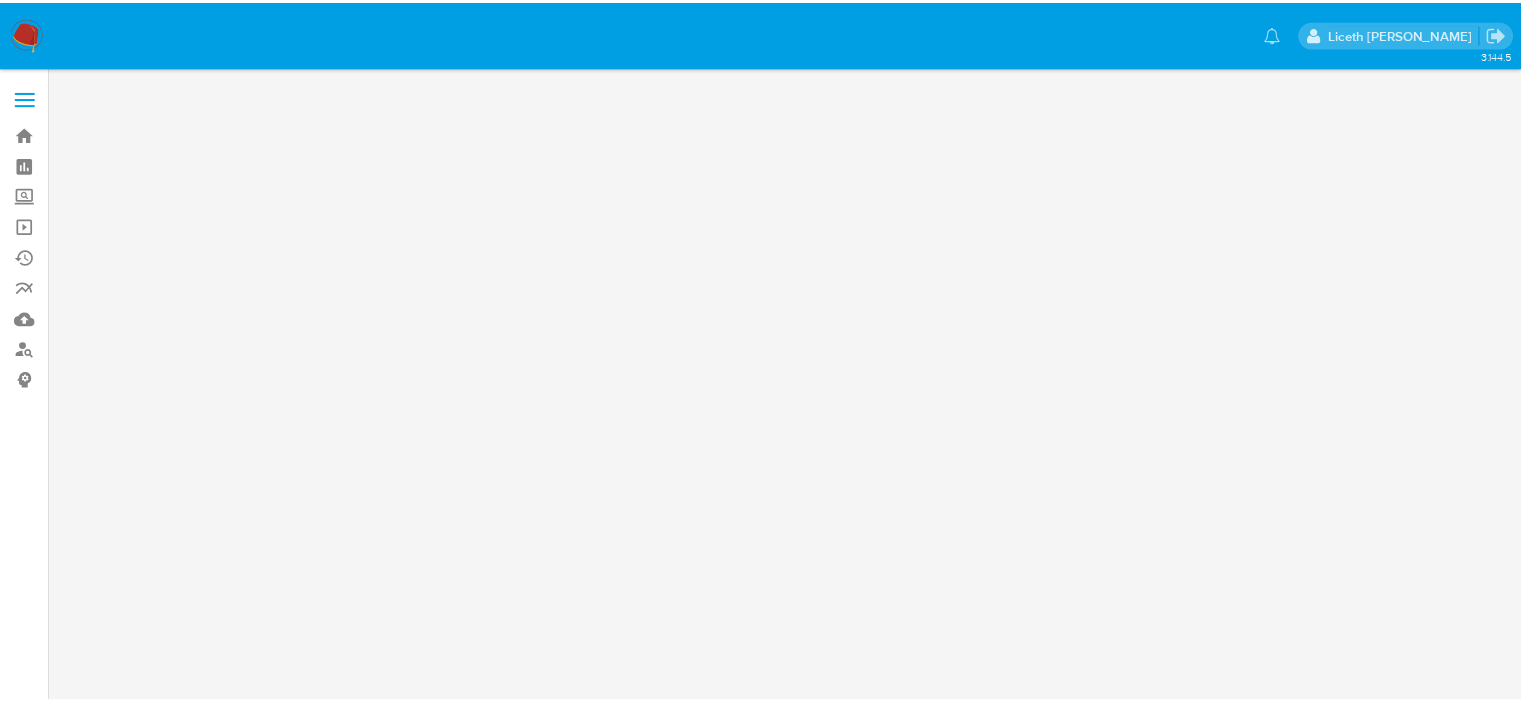 scroll, scrollTop: 0, scrollLeft: 0, axis: both 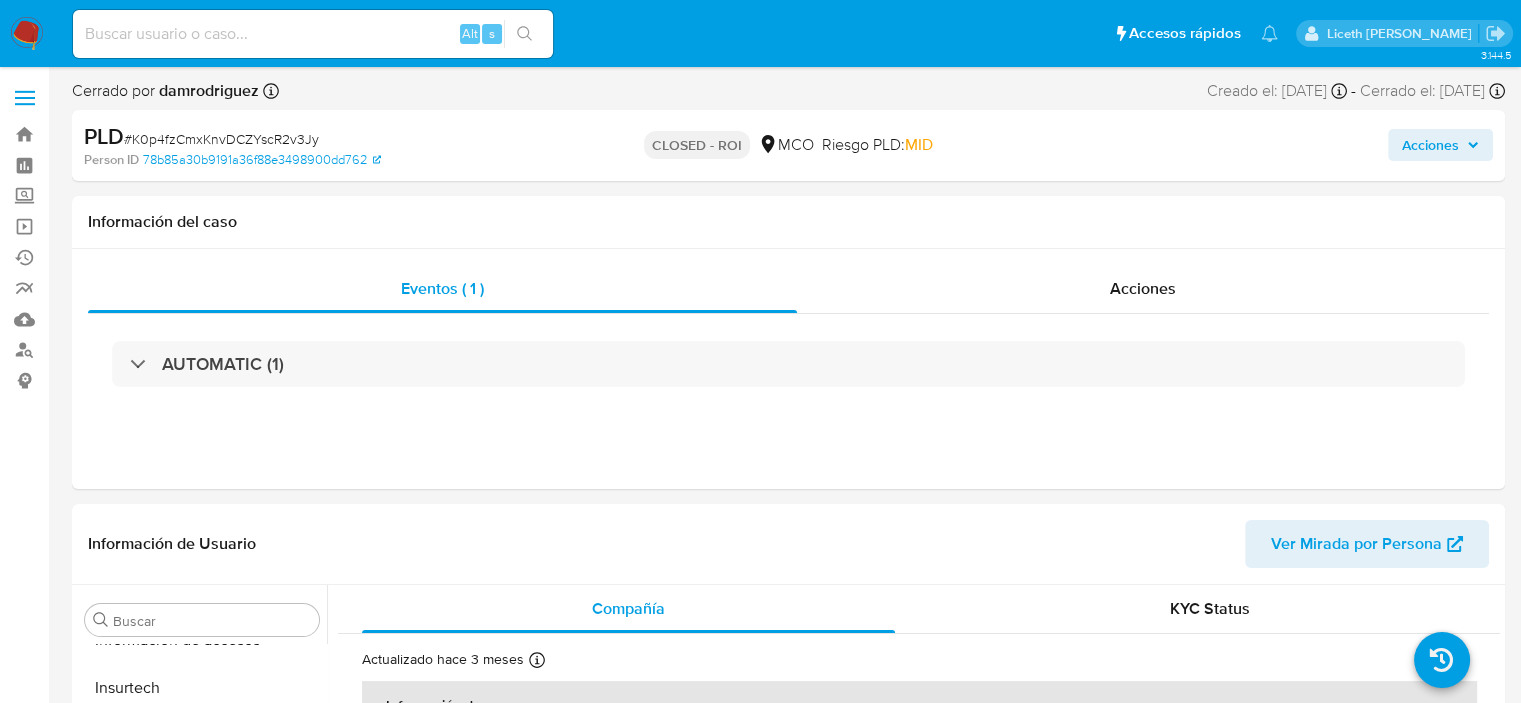 select on "10" 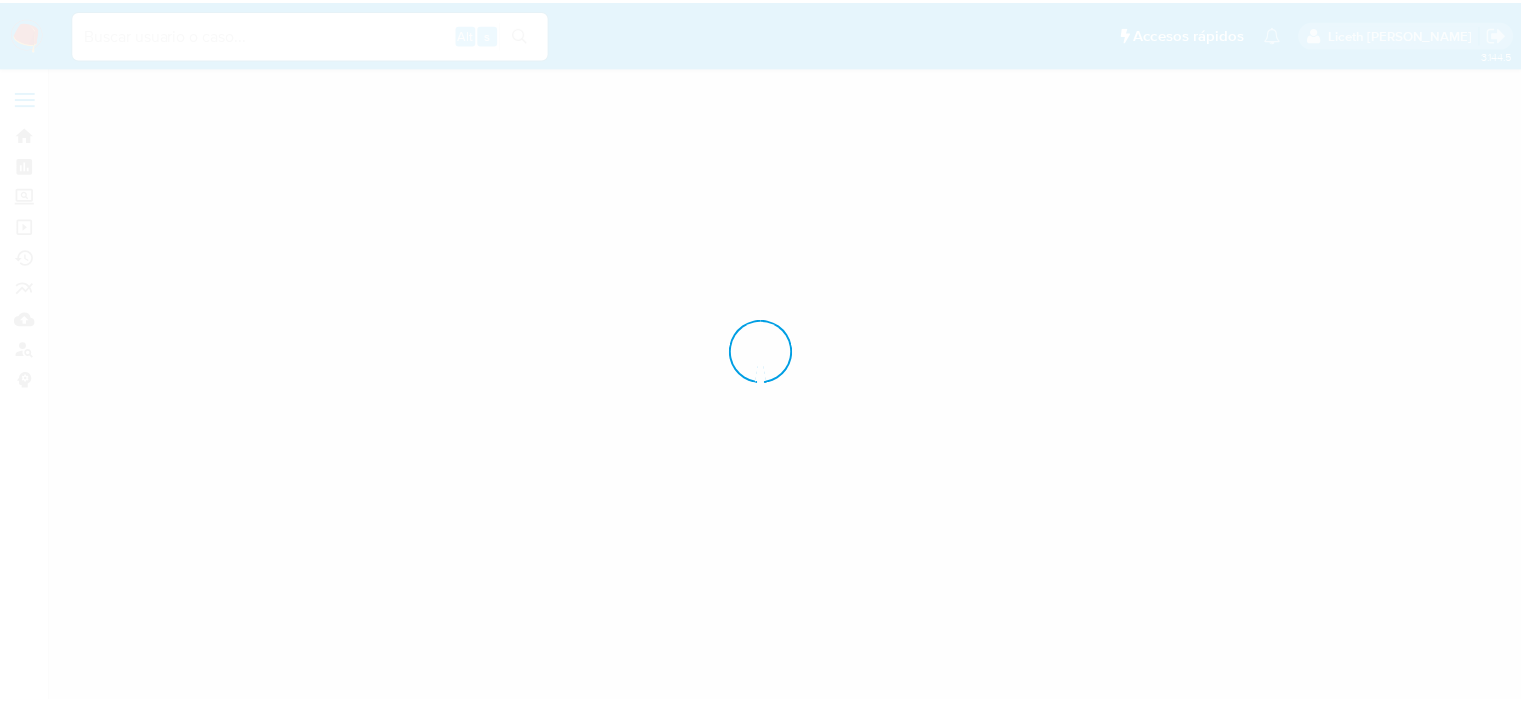 scroll, scrollTop: 0, scrollLeft: 0, axis: both 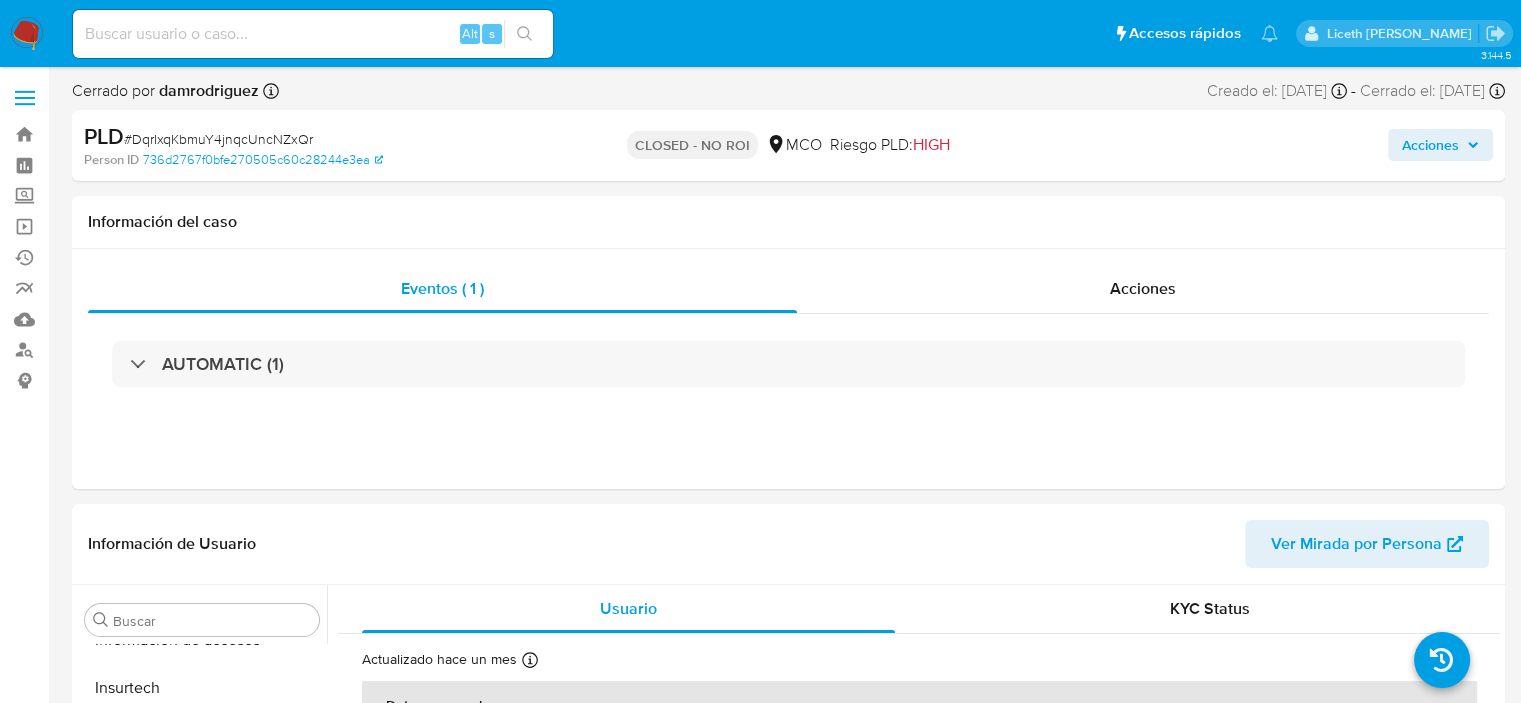 select on "10" 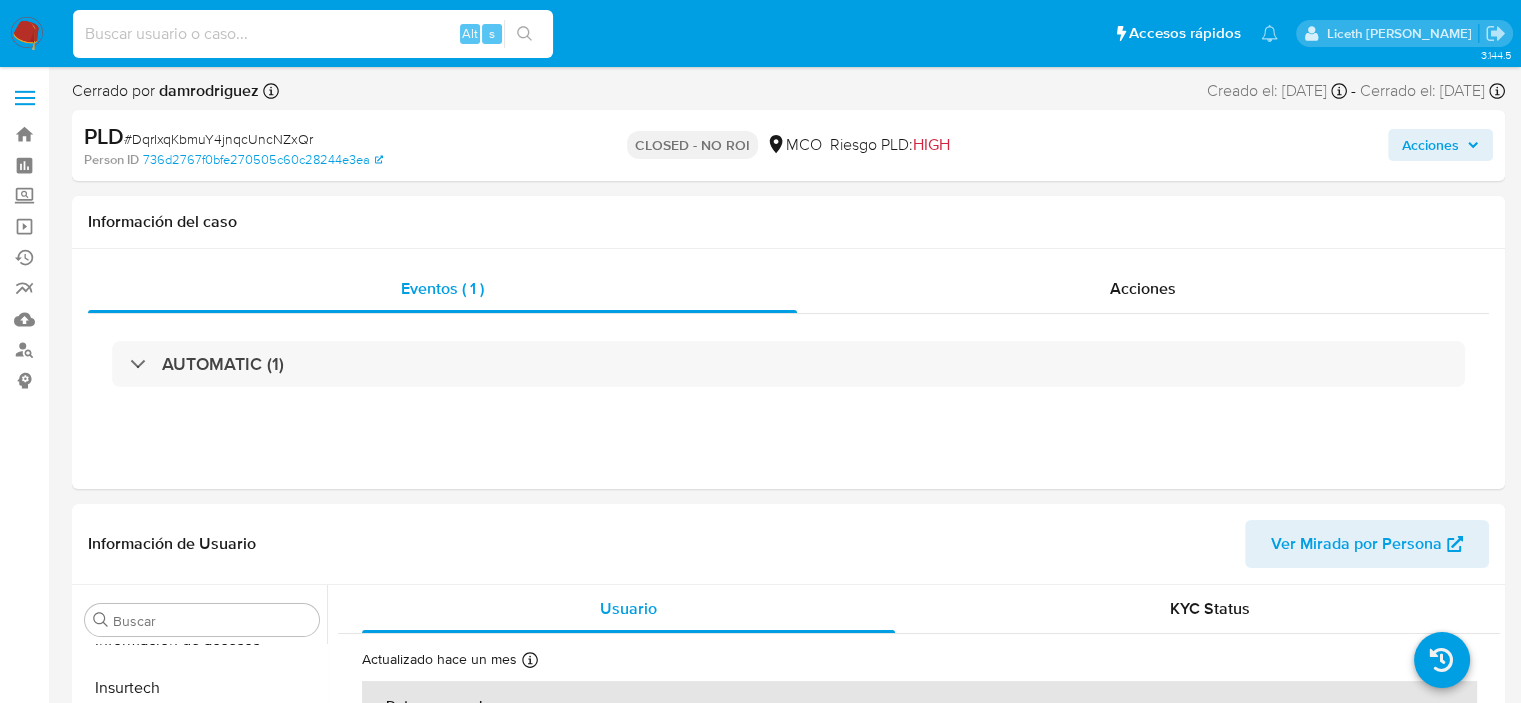 click at bounding box center [313, 34] 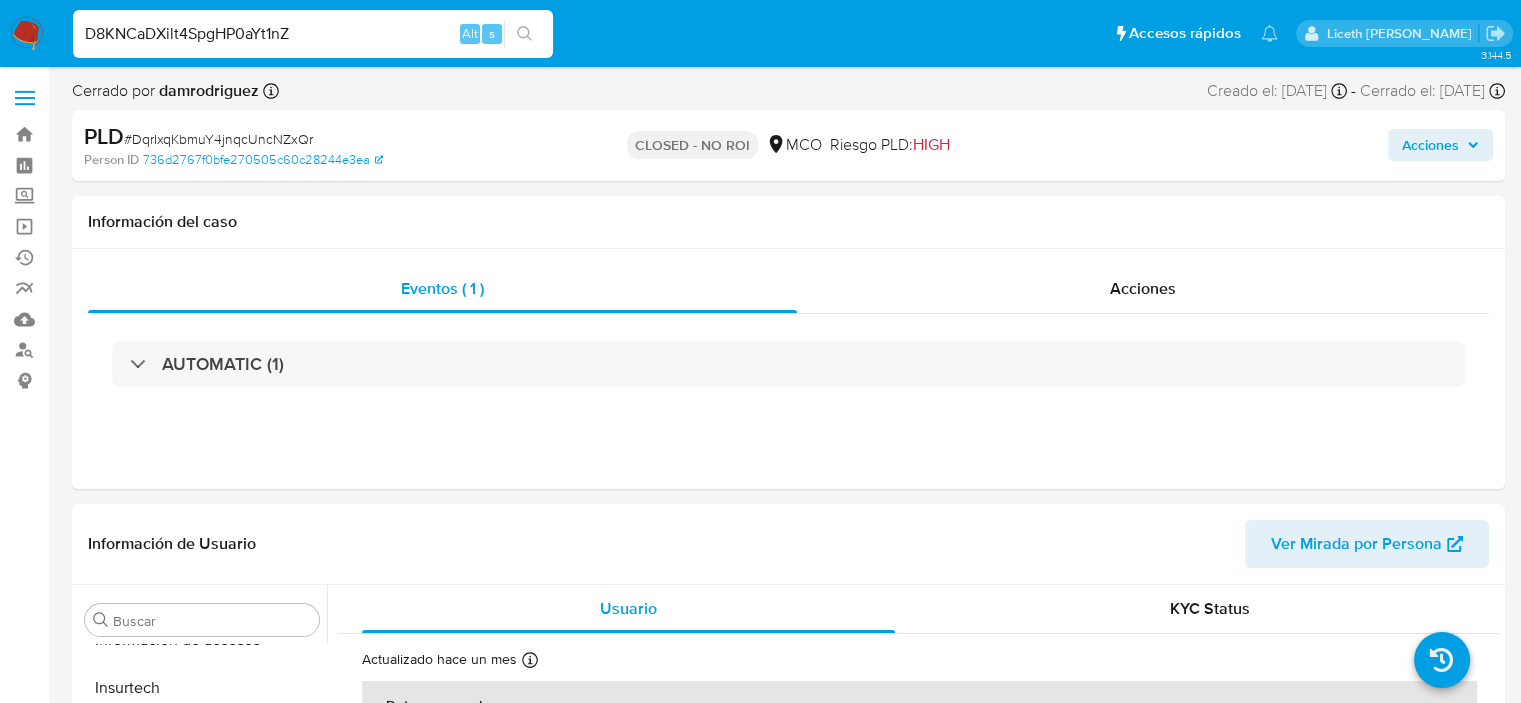 type on "D8KNCaDXilt4SpgHP0aYt1nZ" 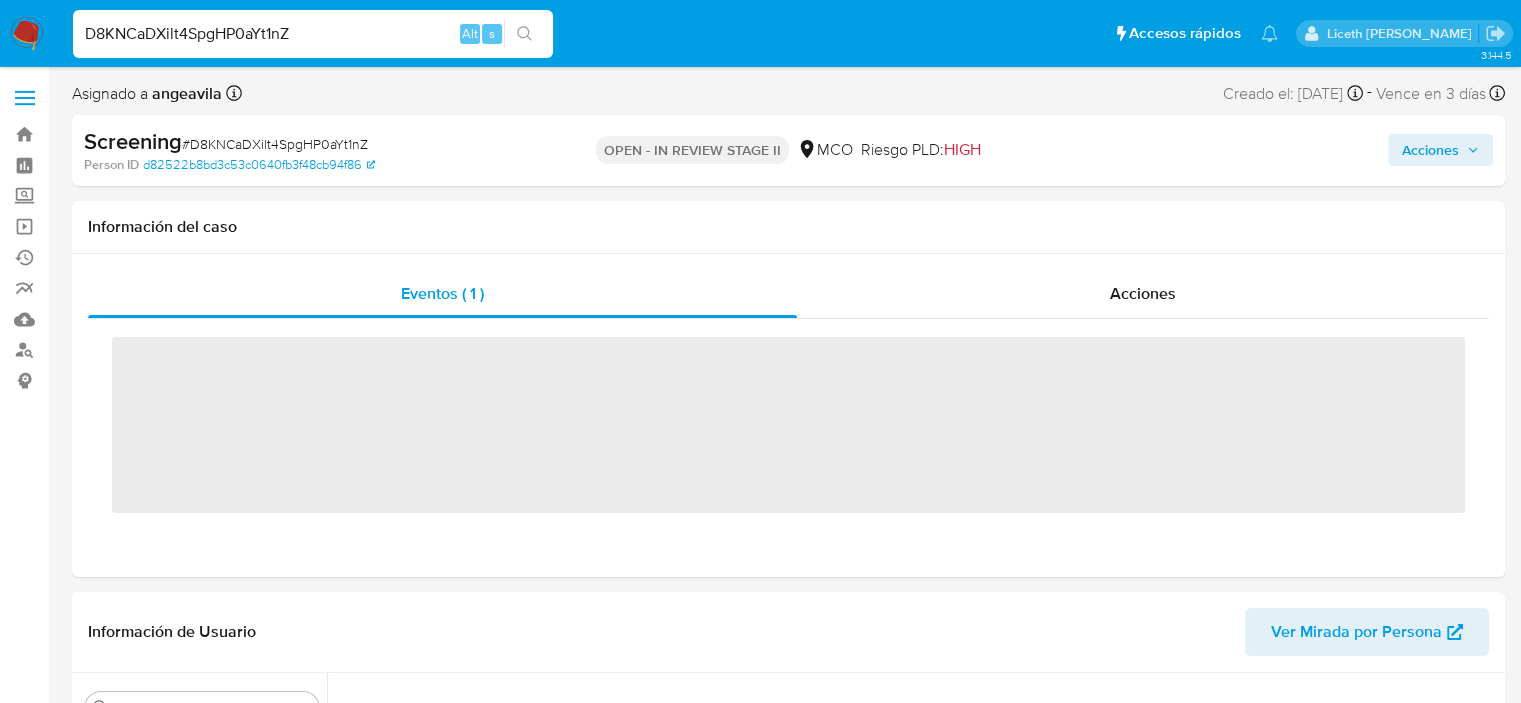 scroll, scrollTop: 0, scrollLeft: 0, axis: both 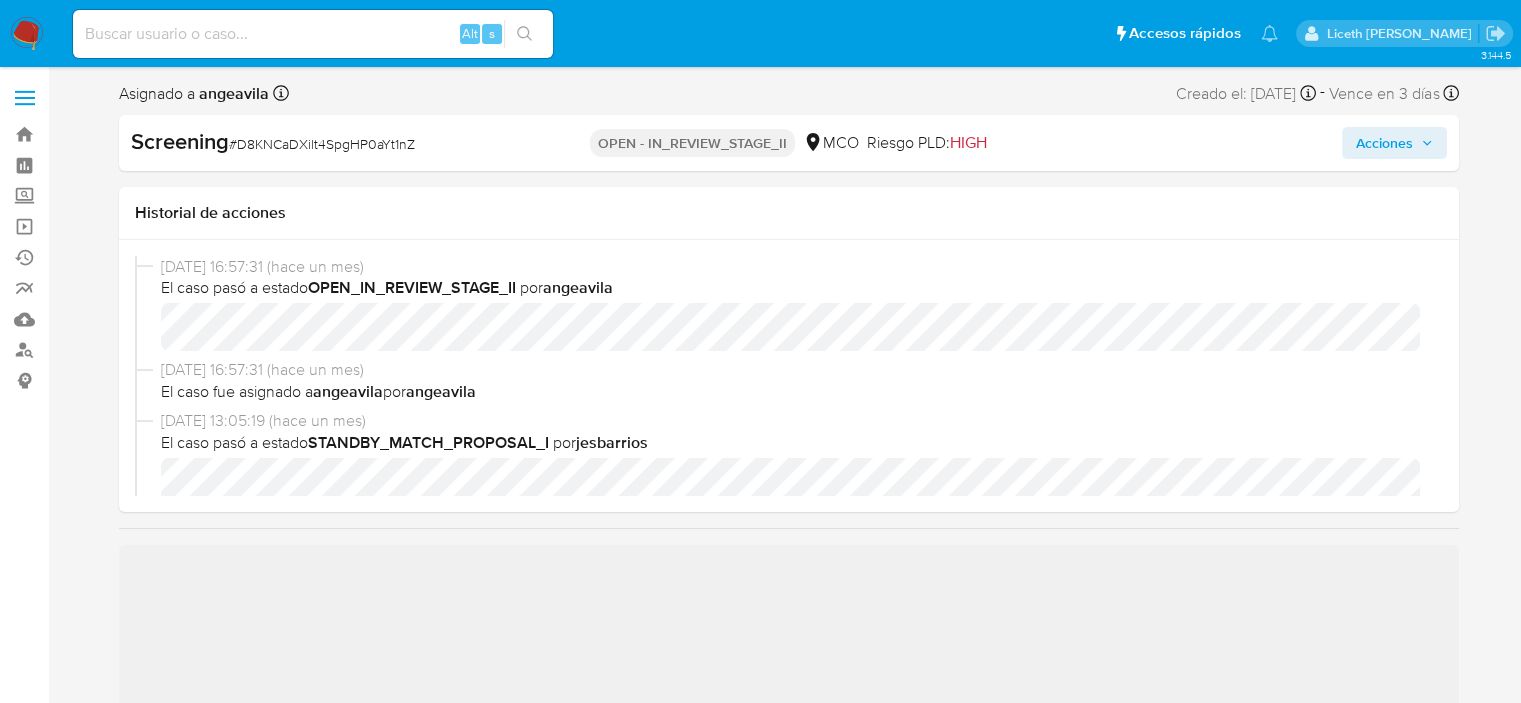 select on "10" 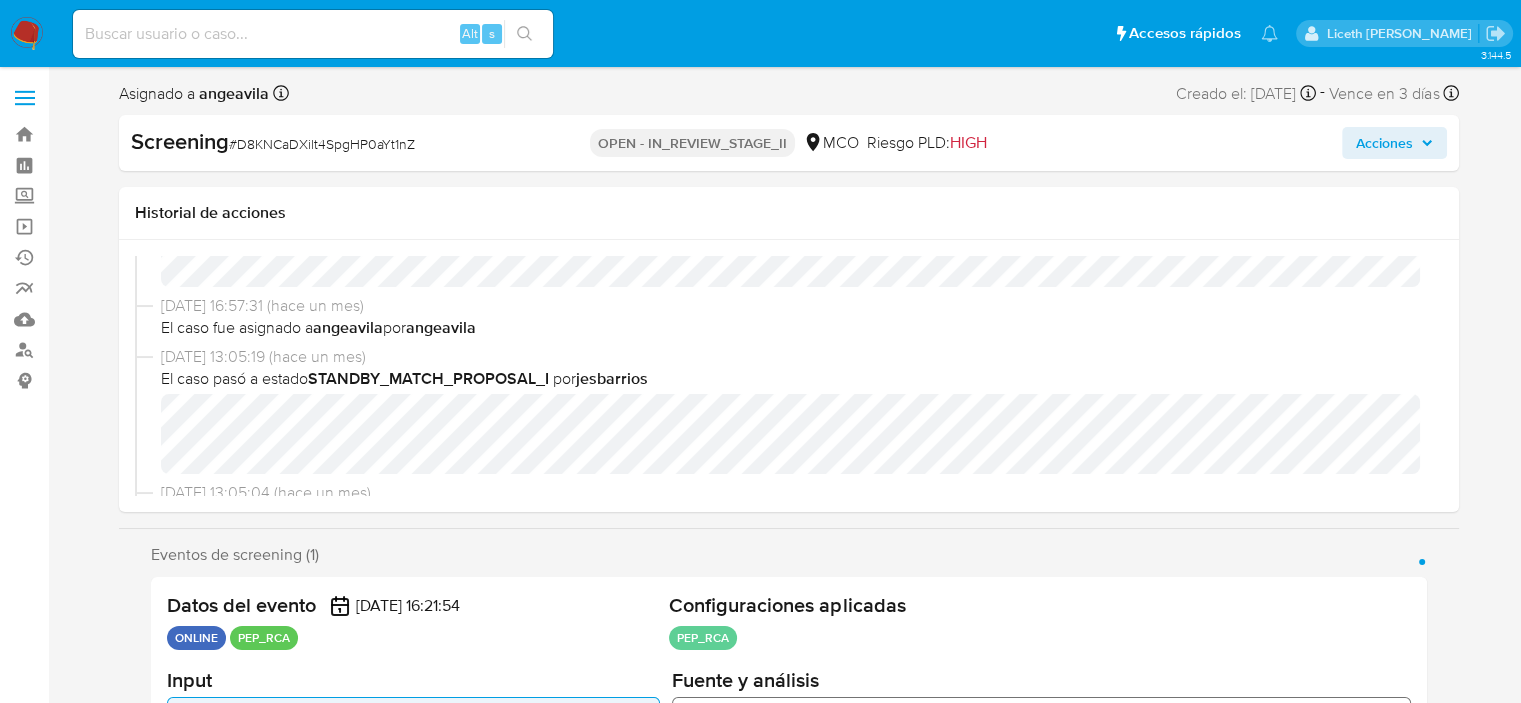 scroll, scrollTop: 100, scrollLeft: 0, axis: vertical 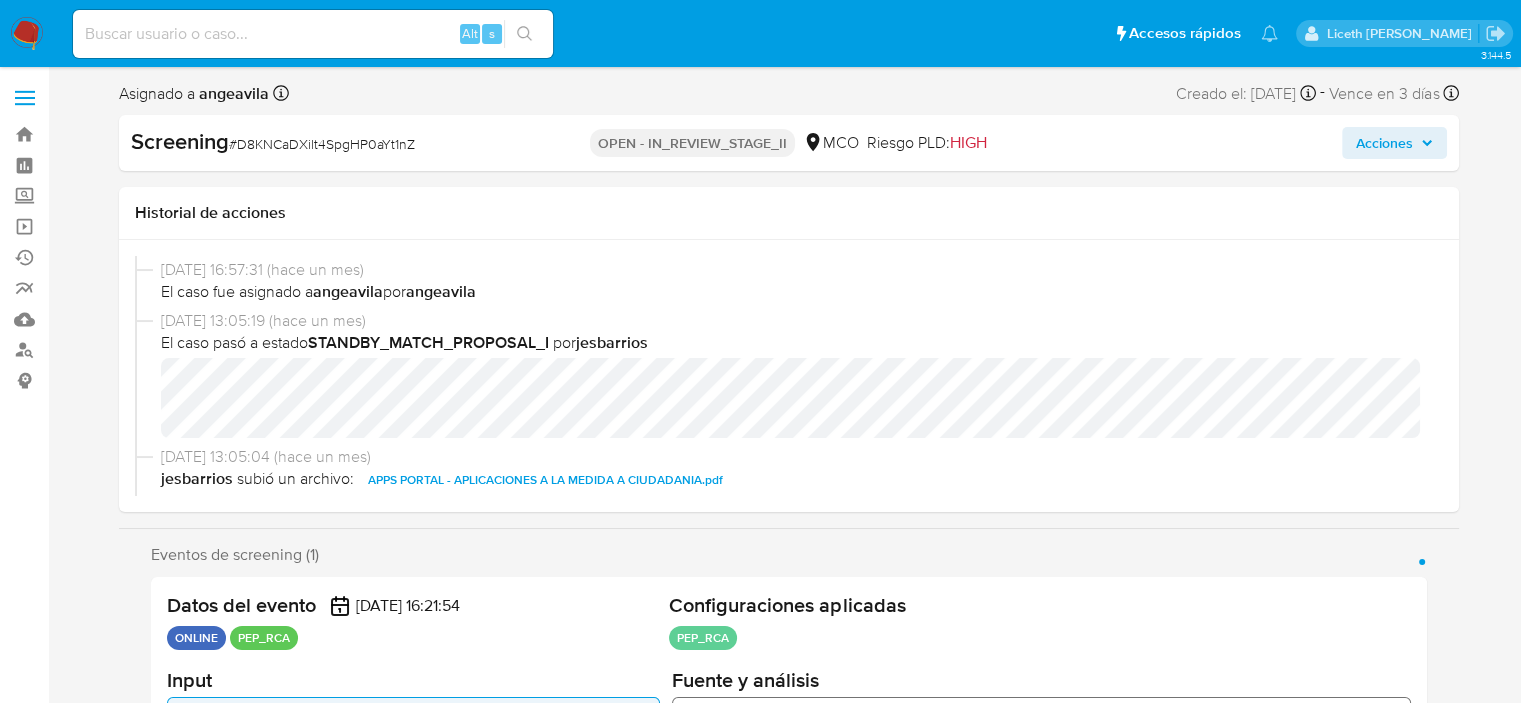 click at bounding box center (313, 34) 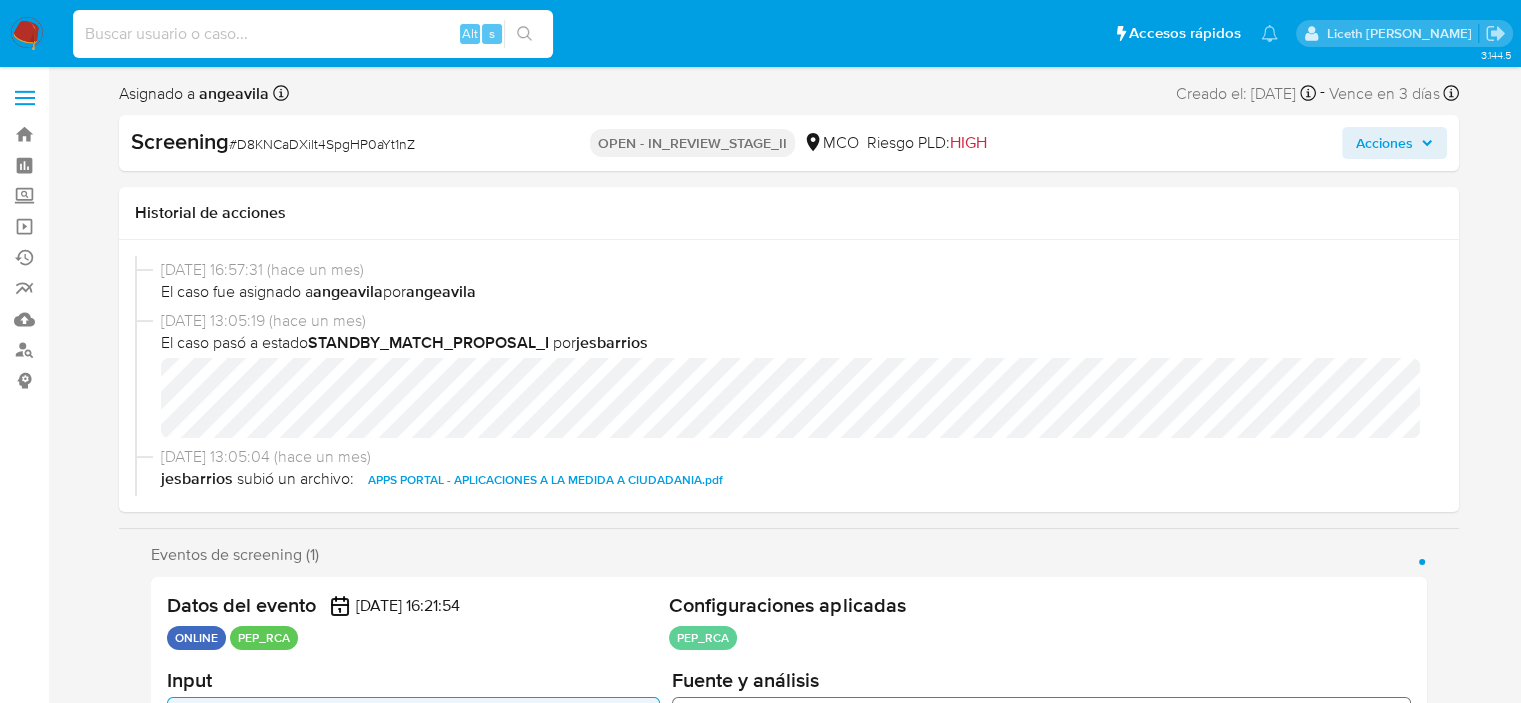 paste on "scBg99usKdbPas04RQpSUj2c" 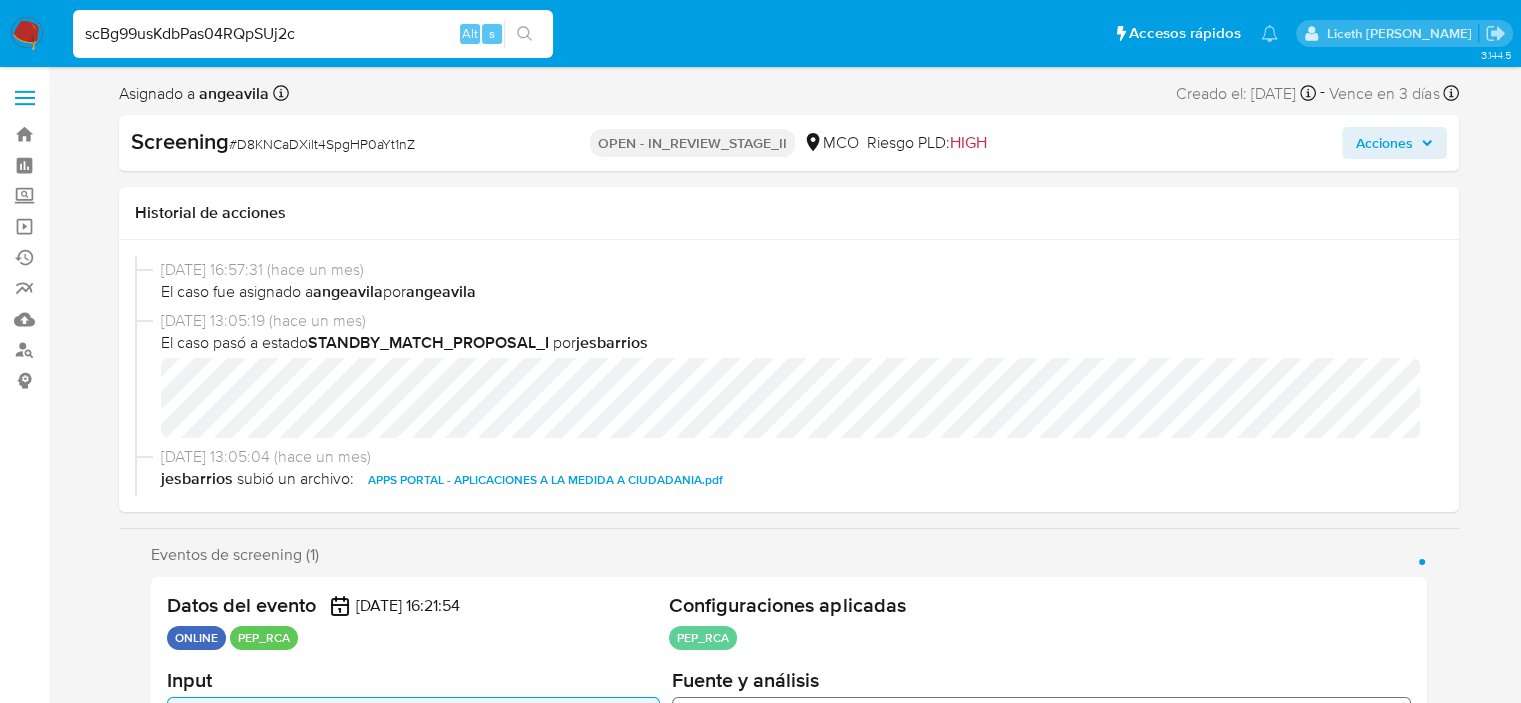 type on "scBg99usKdbPas04RQpSUj2c" 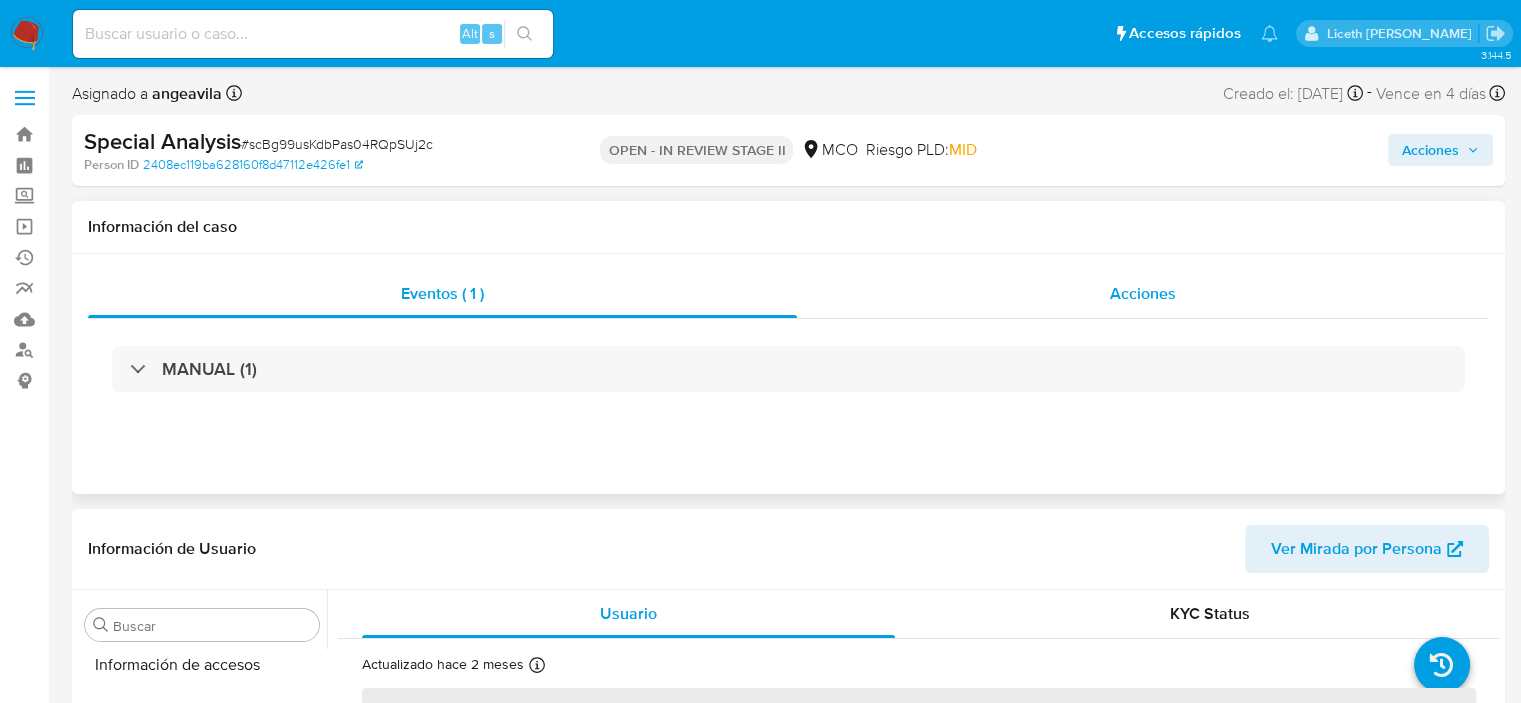 scroll, scrollTop: 796, scrollLeft: 0, axis: vertical 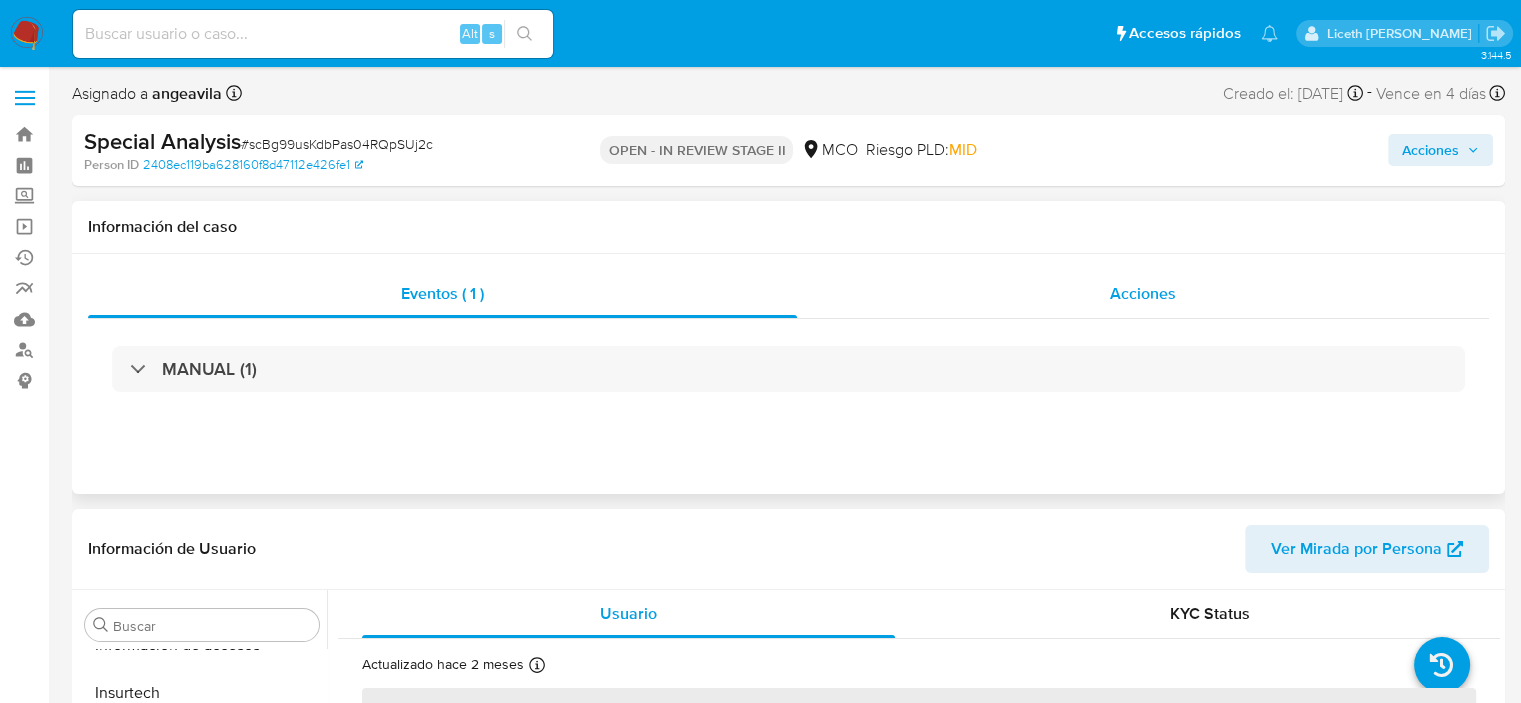 select on "10" 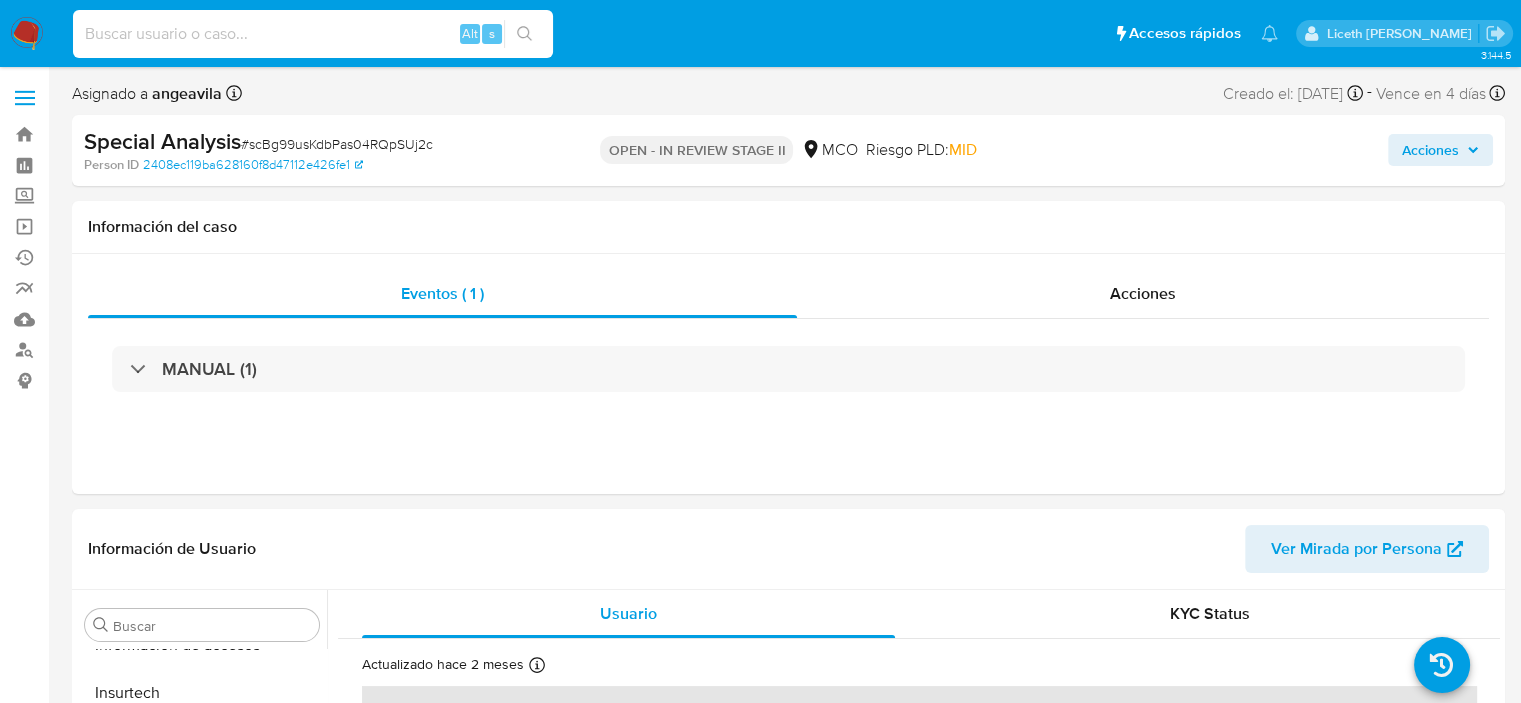 click at bounding box center (313, 34) 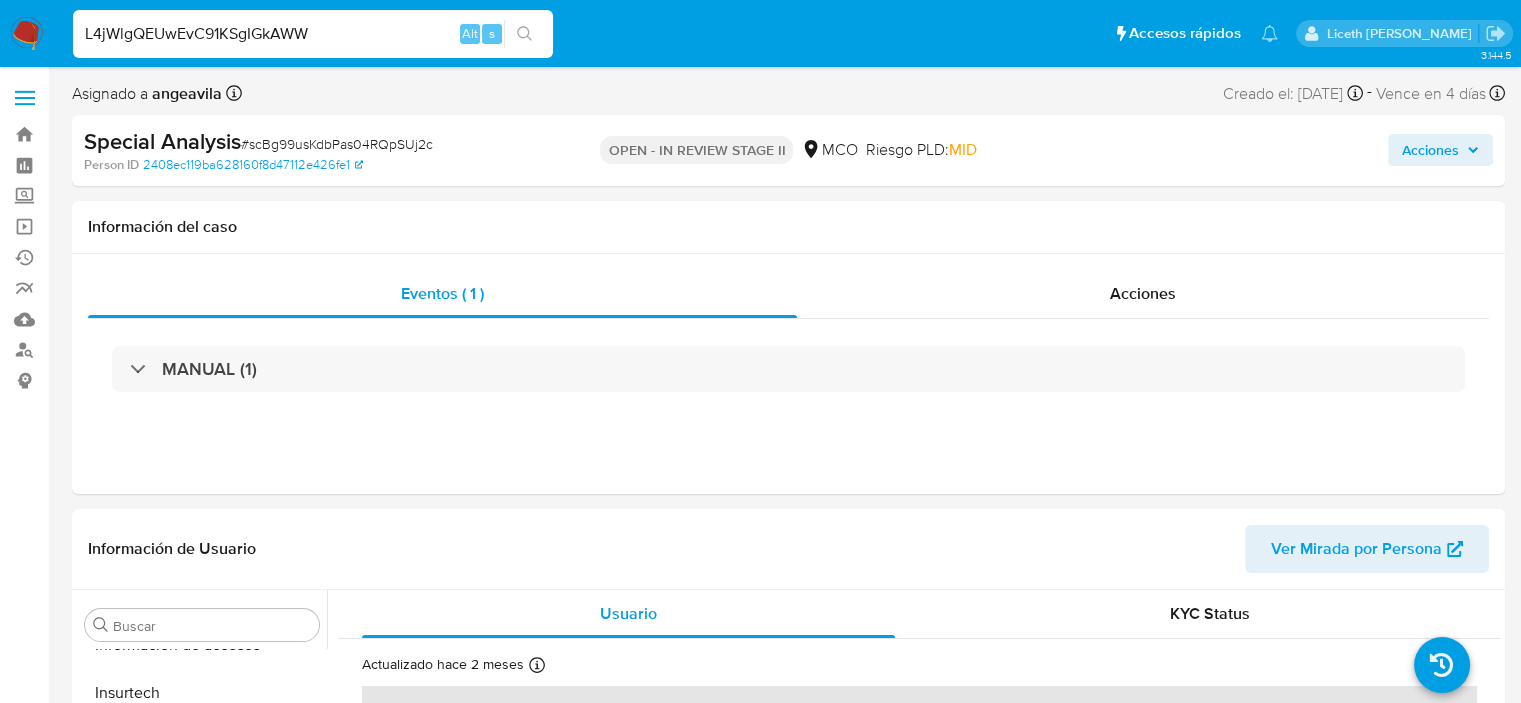type on "L4jWlgQEUwEvC91KSgIGkAWW" 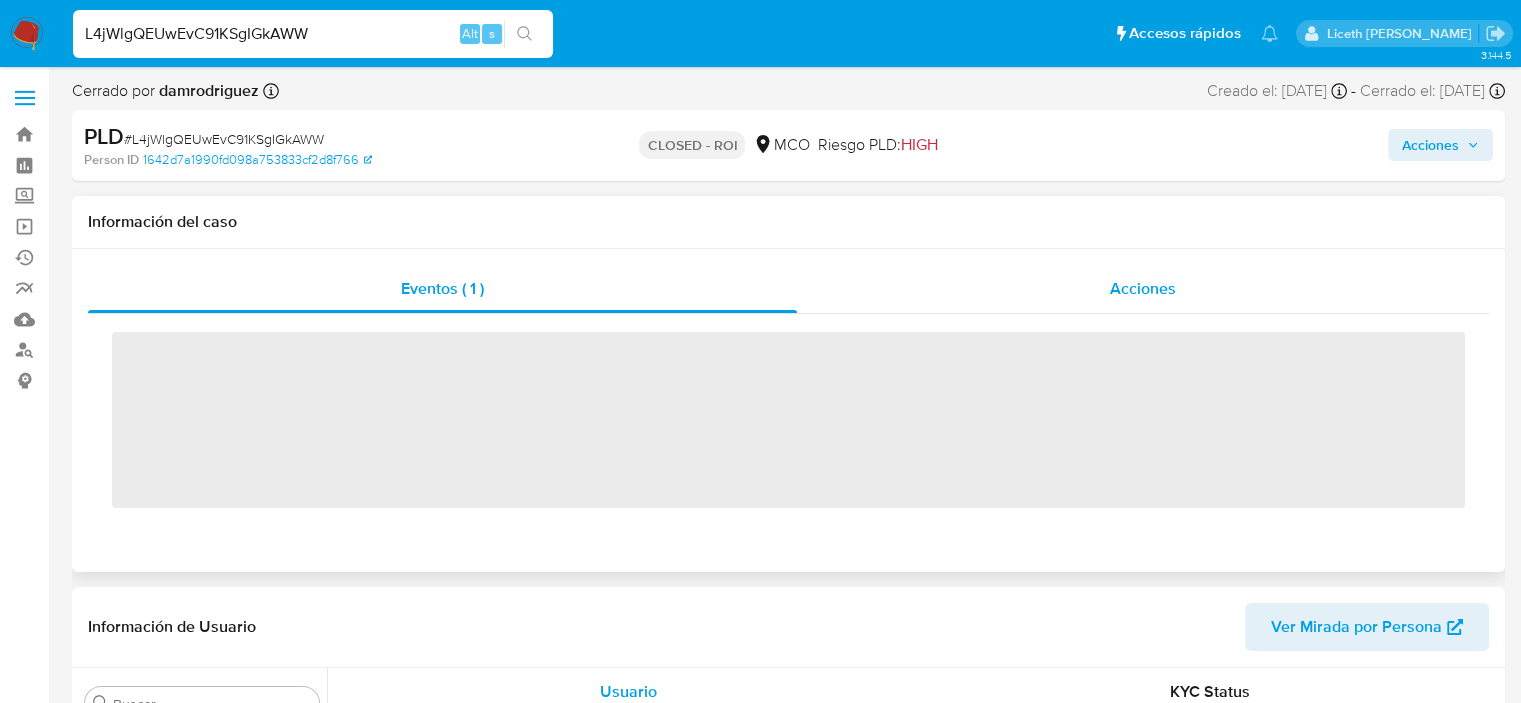 scroll, scrollTop: 796, scrollLeft: 0, axis: vertical 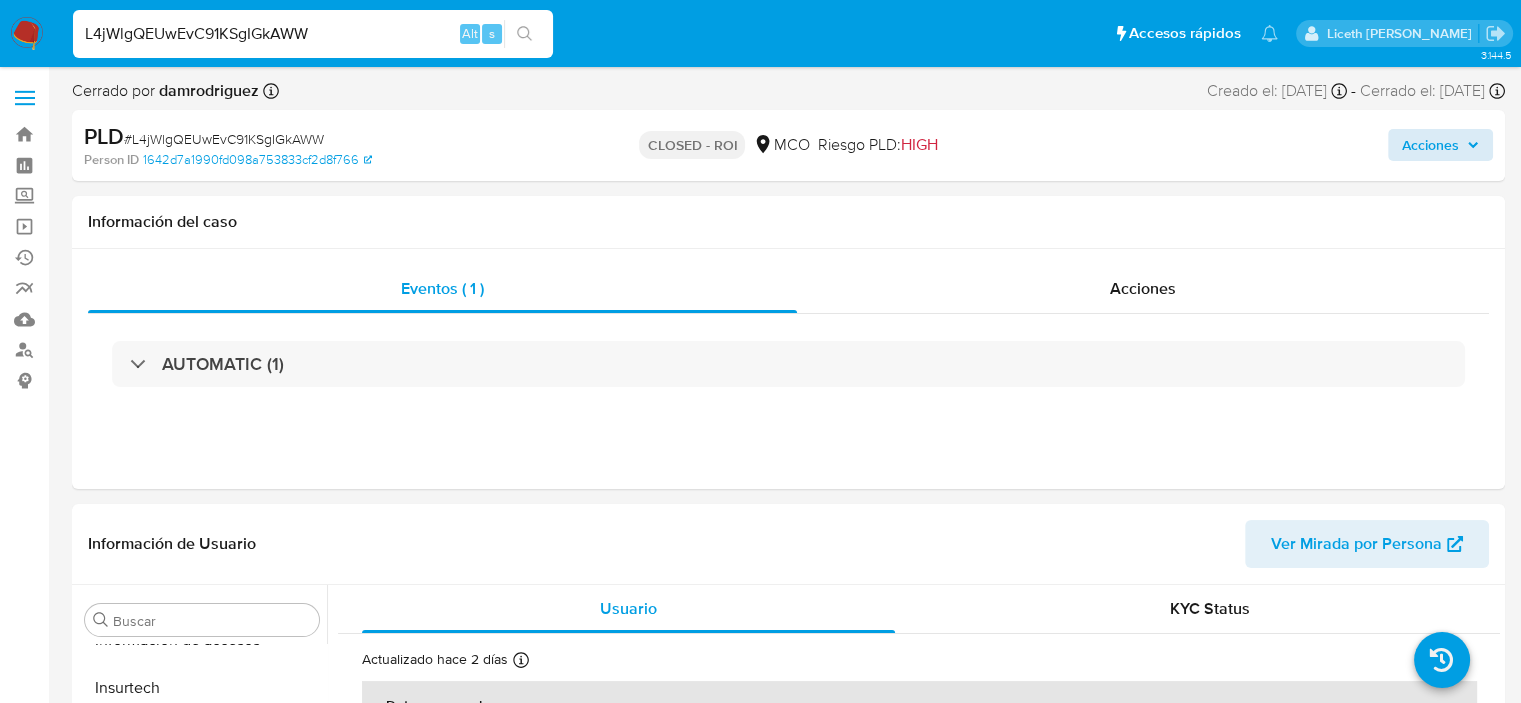 select on "10" 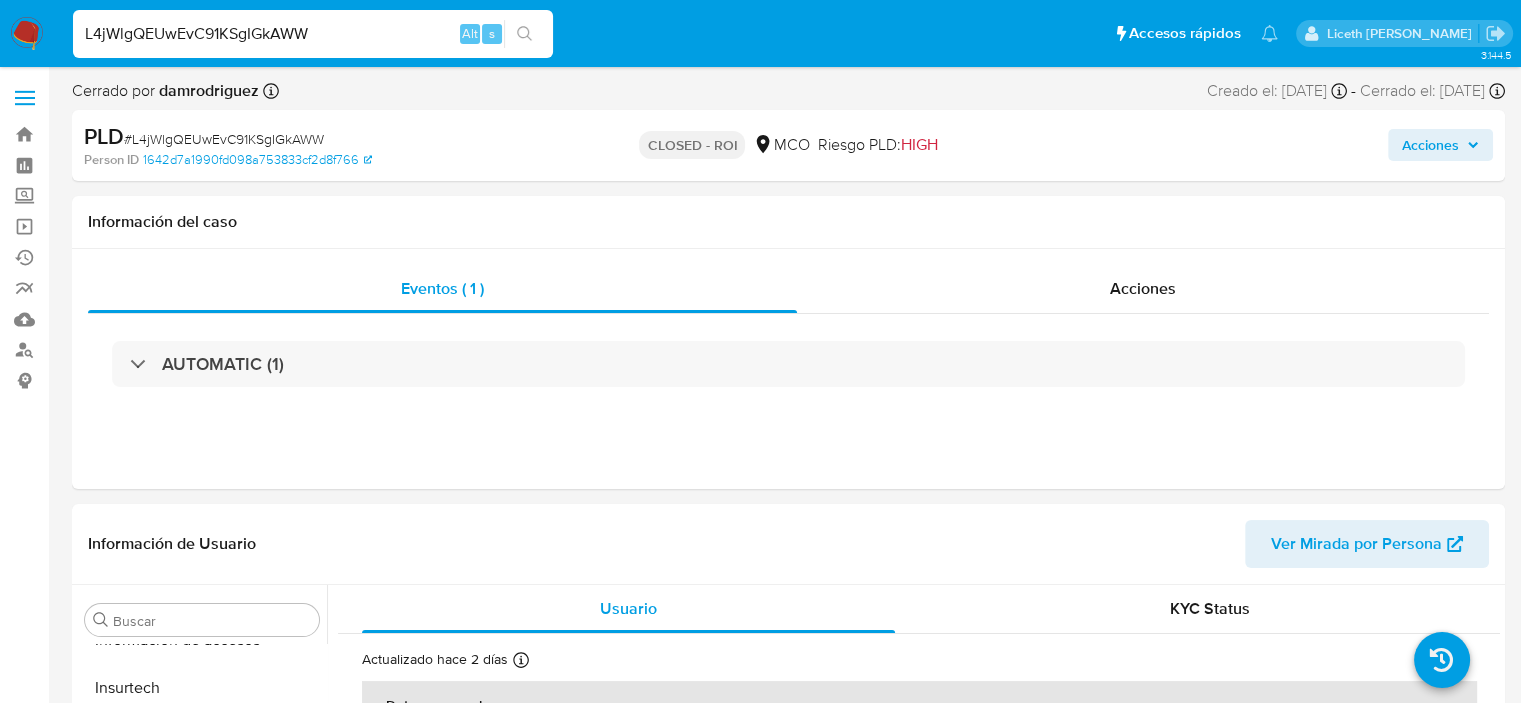 click on "L4jWlgQEUwEvC91KSgIGkAWW" at bounding box center (313, 34) 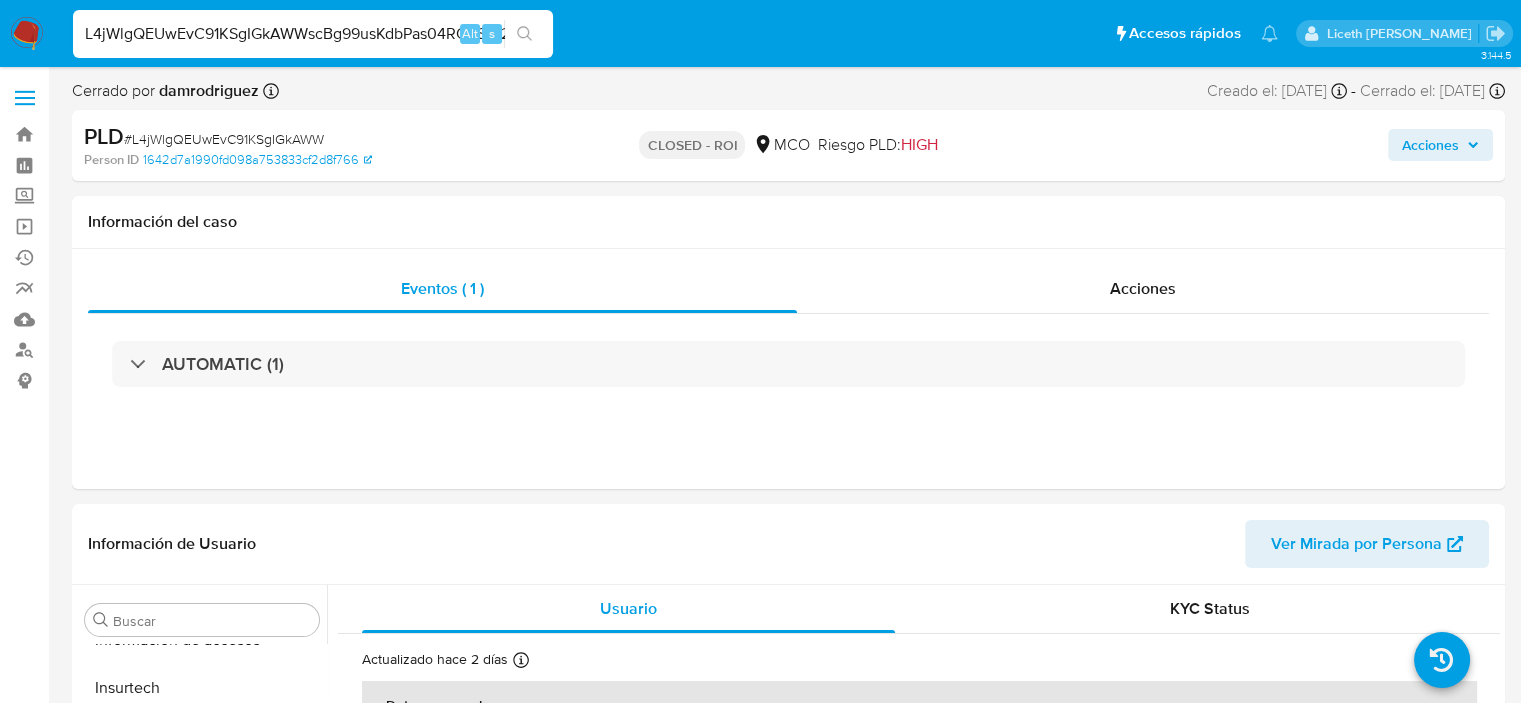 scroll, scrollTop: 0, scrollLeft: 16, axis: horizontal 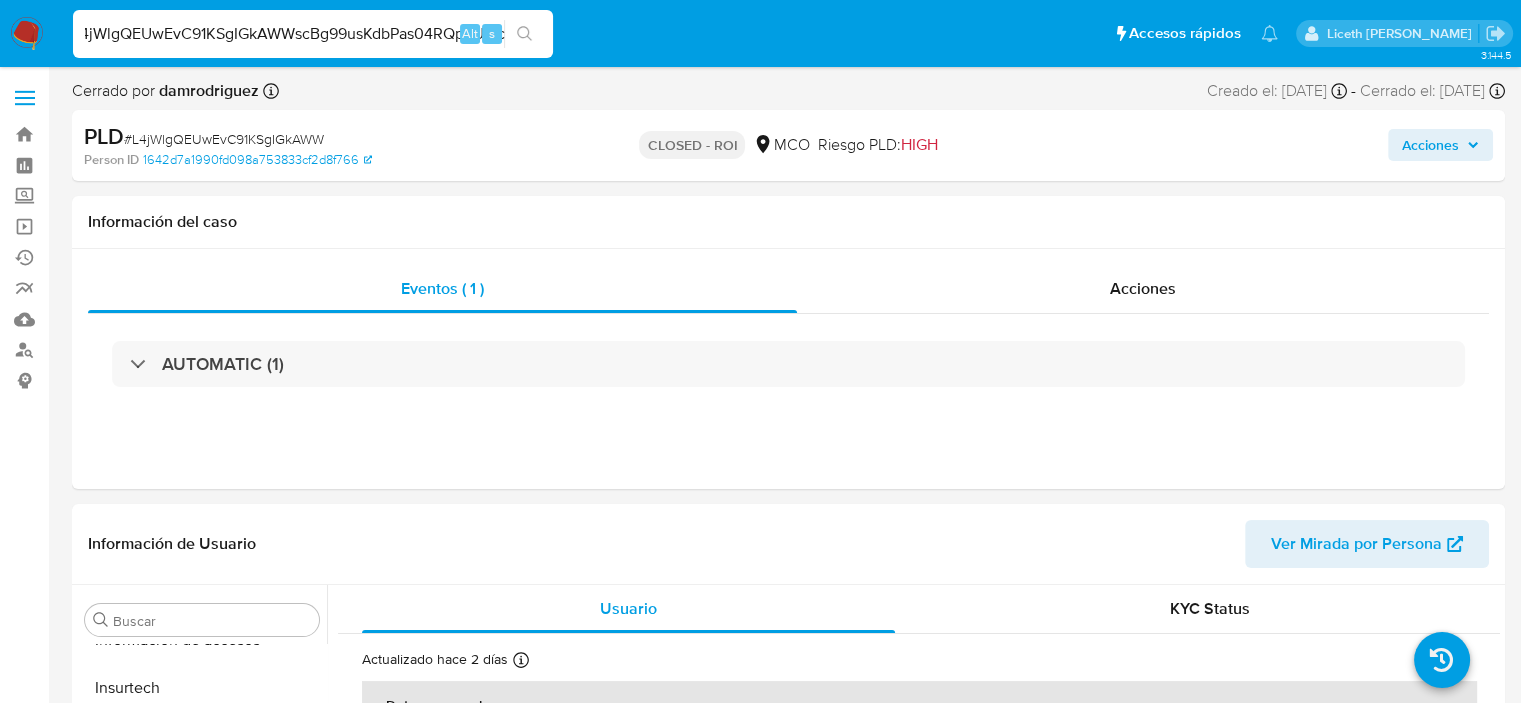 click on "L4jWlgQEUwEvC91KSgIGkAWWscBg99usKdbPas04RQpSUj2c" at bounding box center (313, 34) 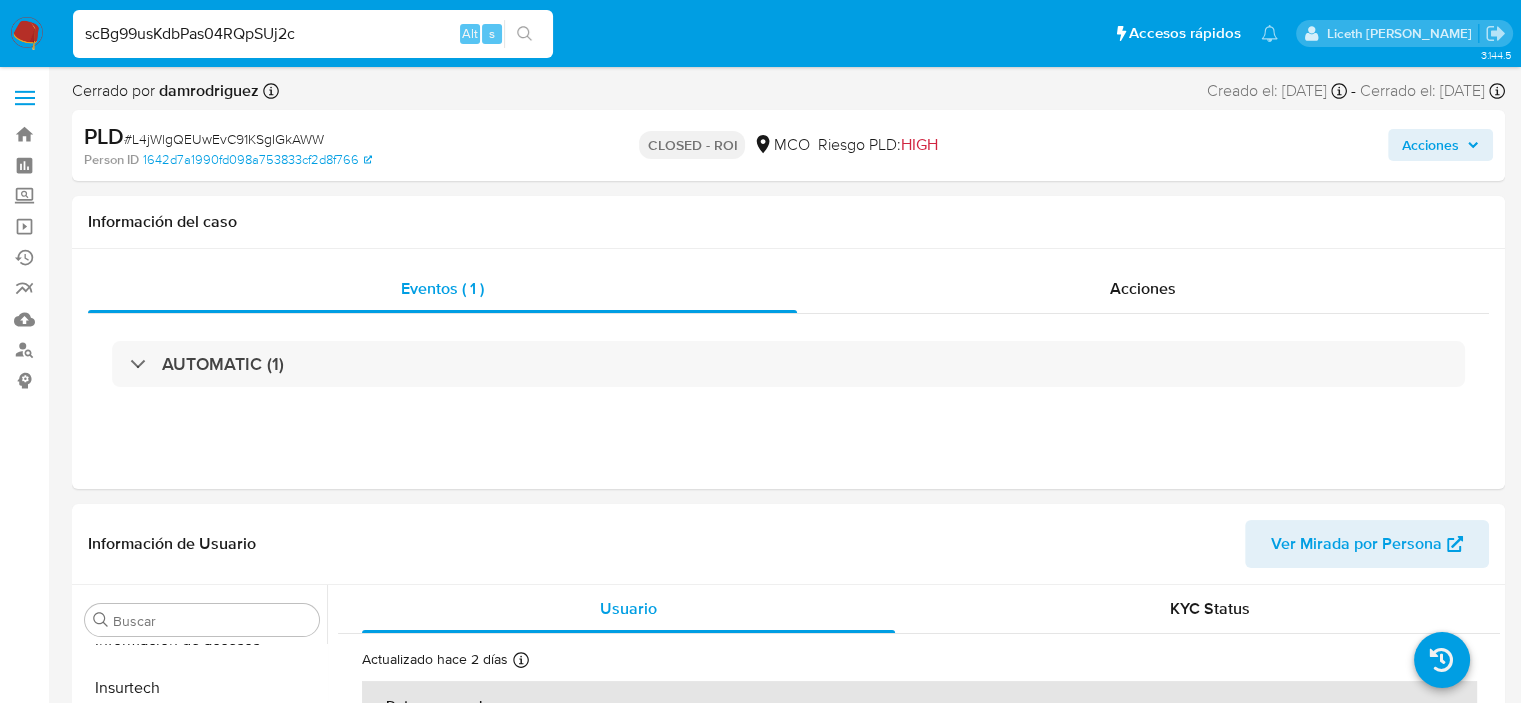 scroll, scrollTop: 0, scrollLeft: 0, axis: both 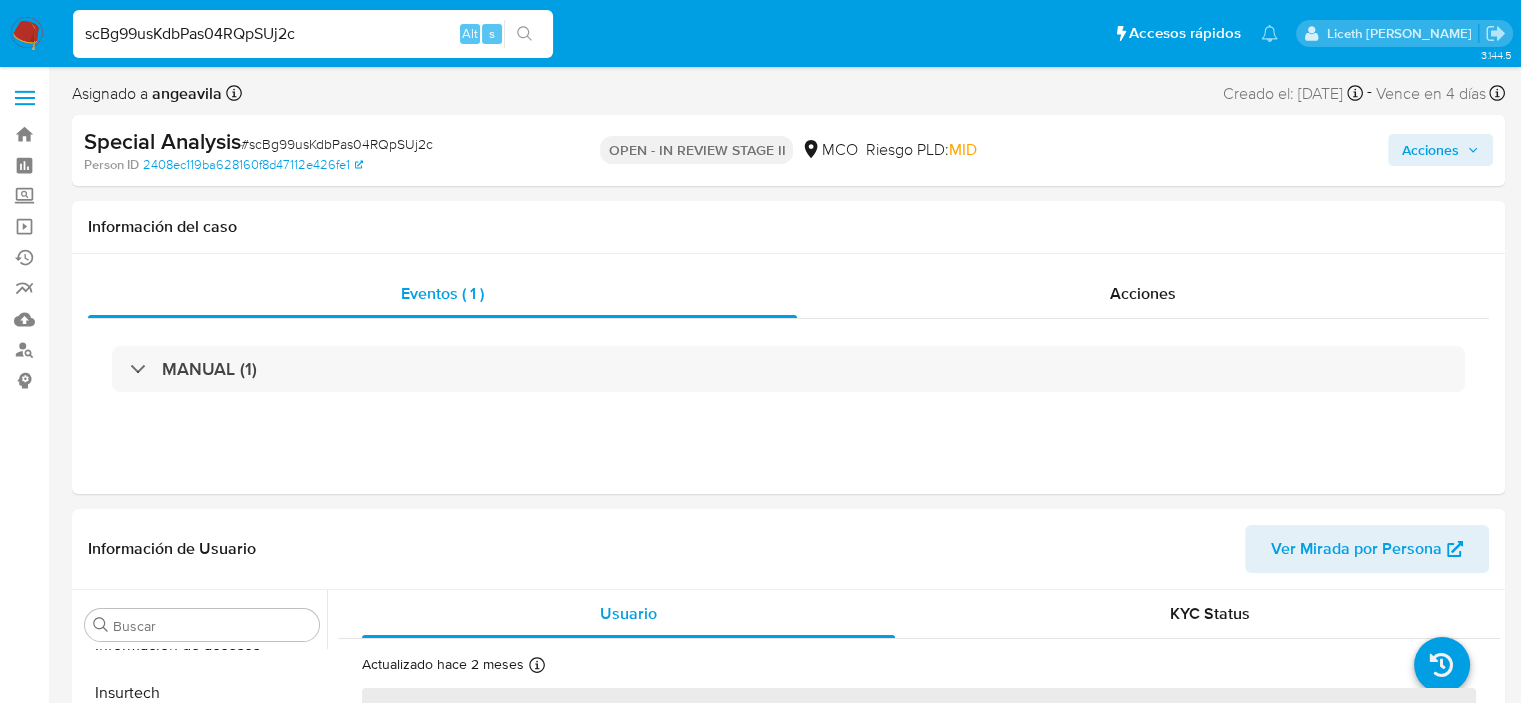 select on "10" 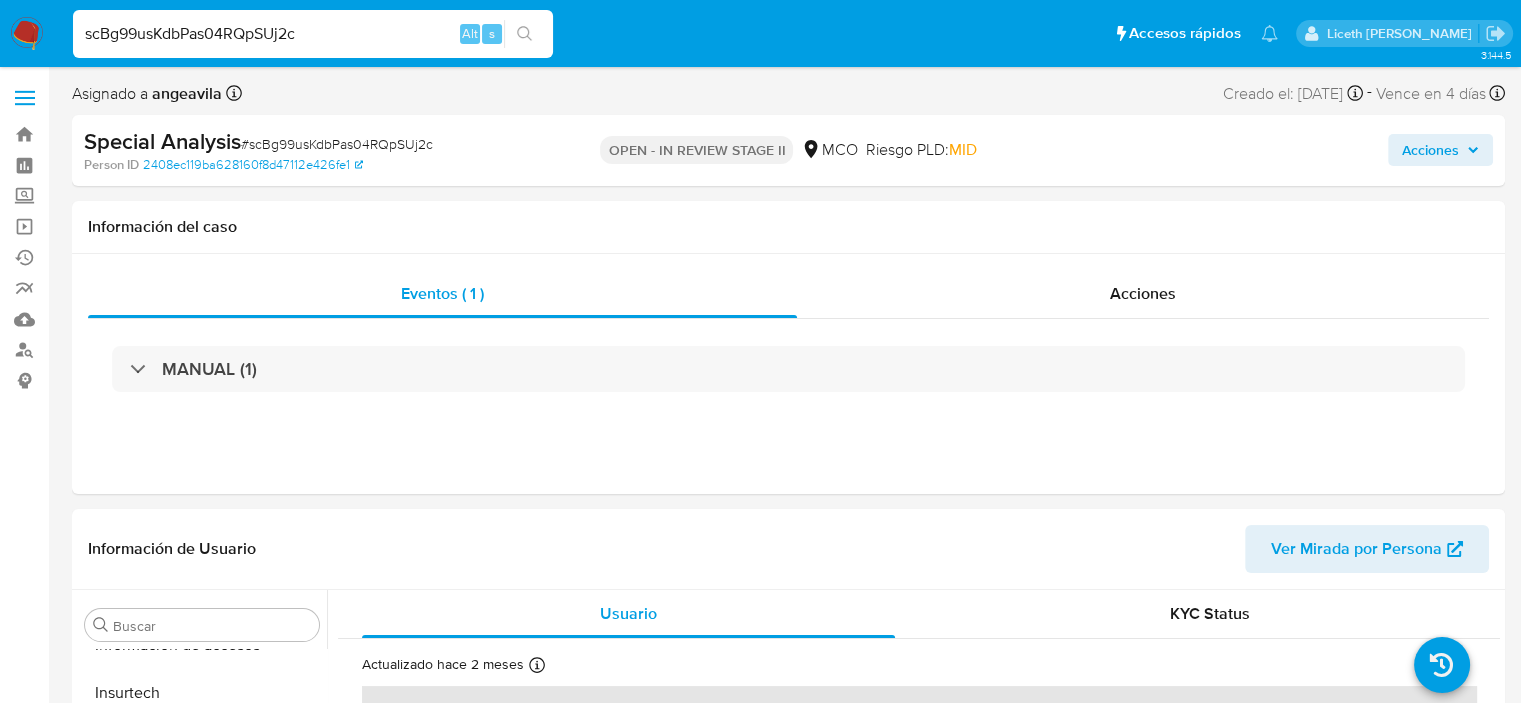 click at bounding box center [27, 34] 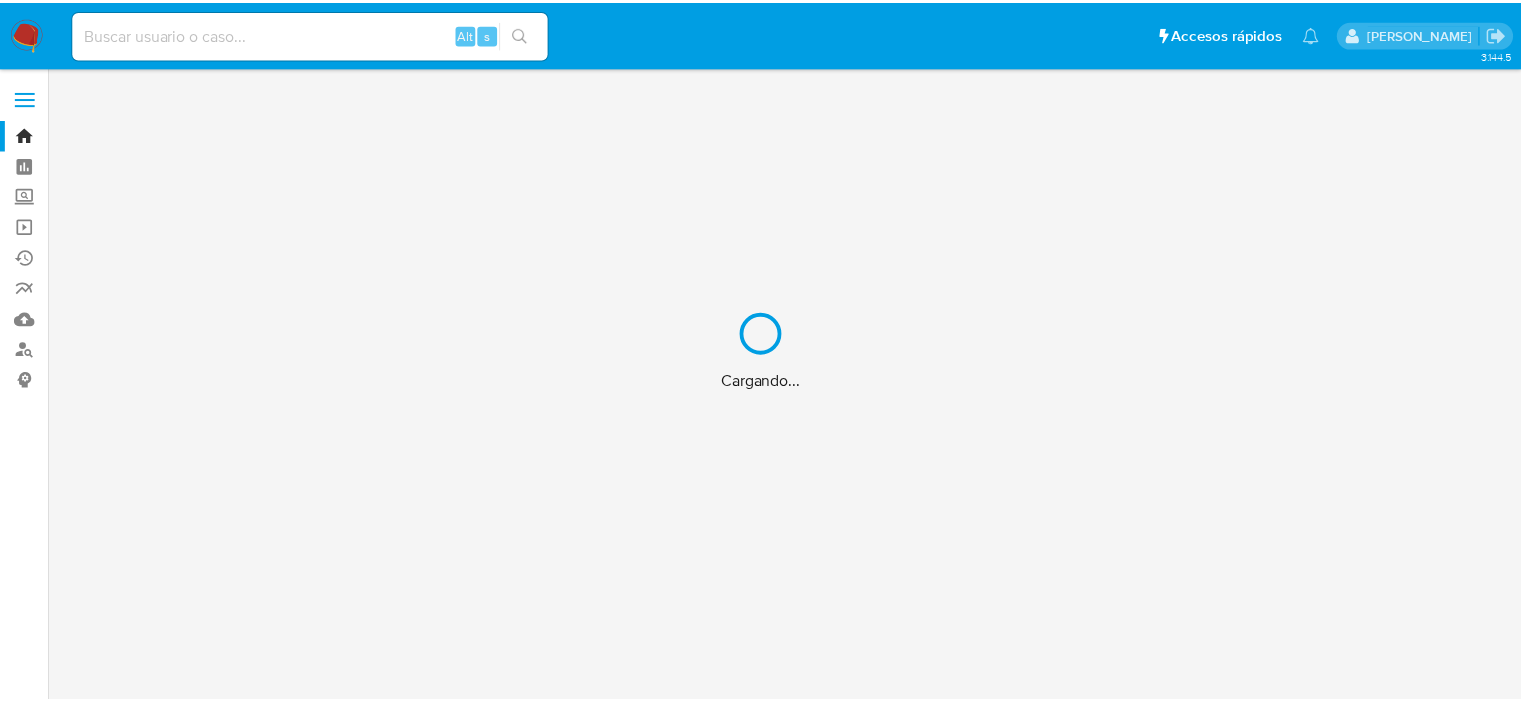 scroll, scrollTop: 0, scrollLeft: 0, axis: both 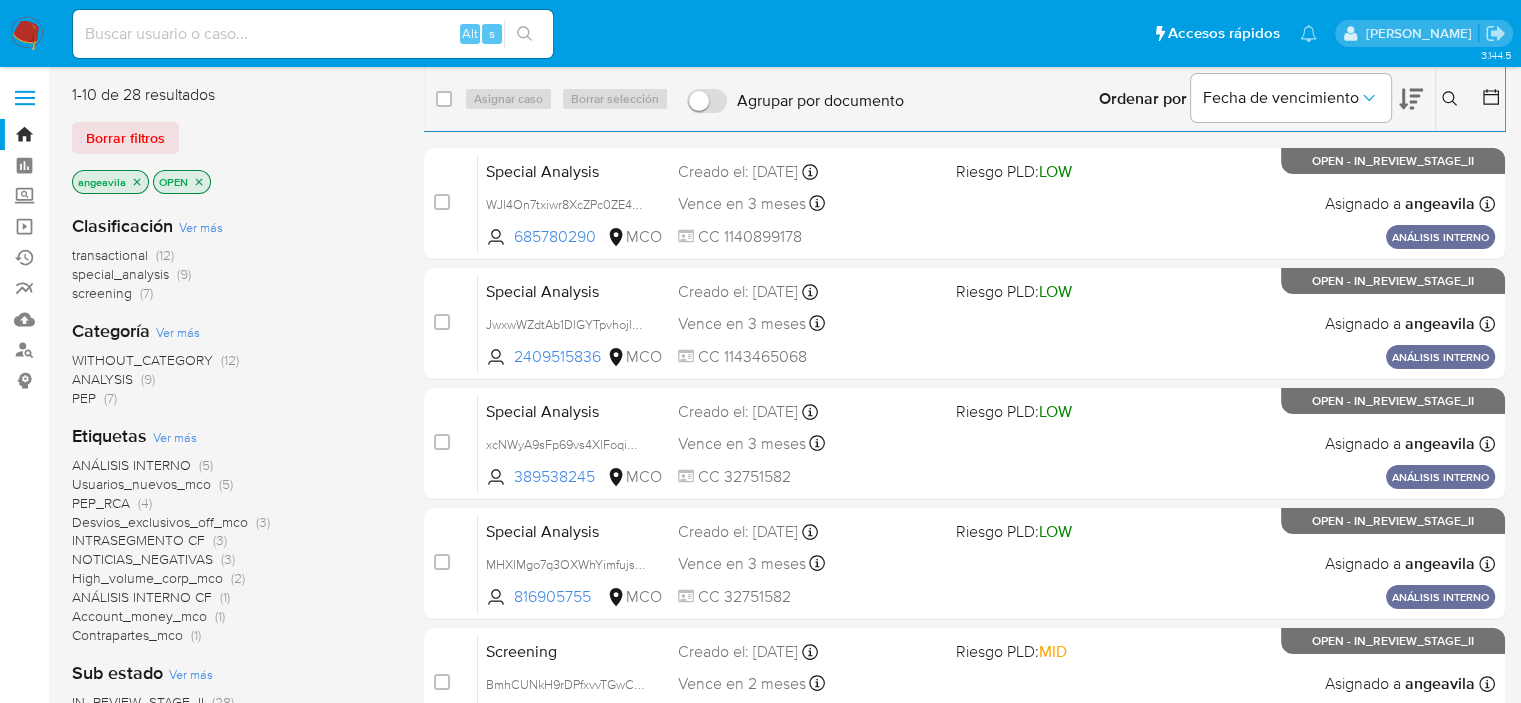 click at bounding box center (1493, 99) 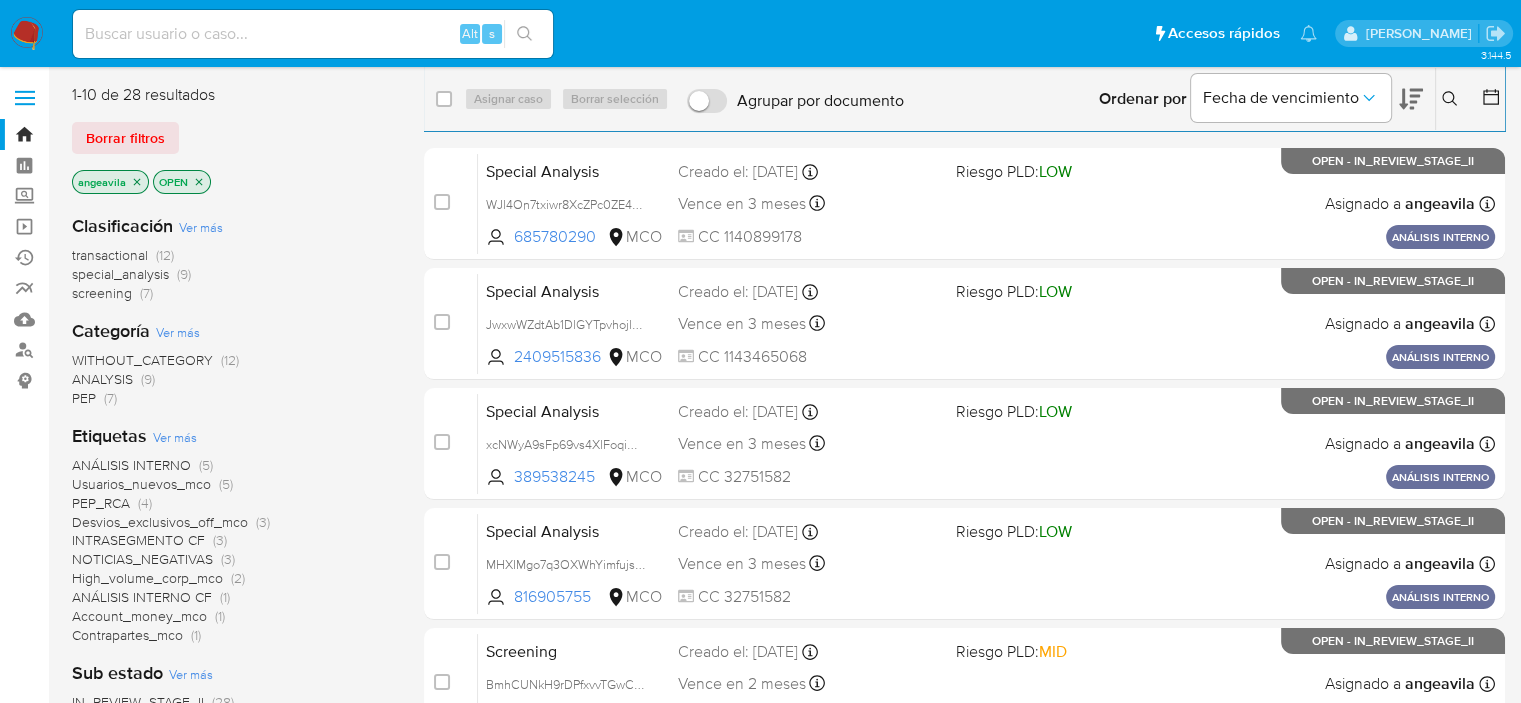 click 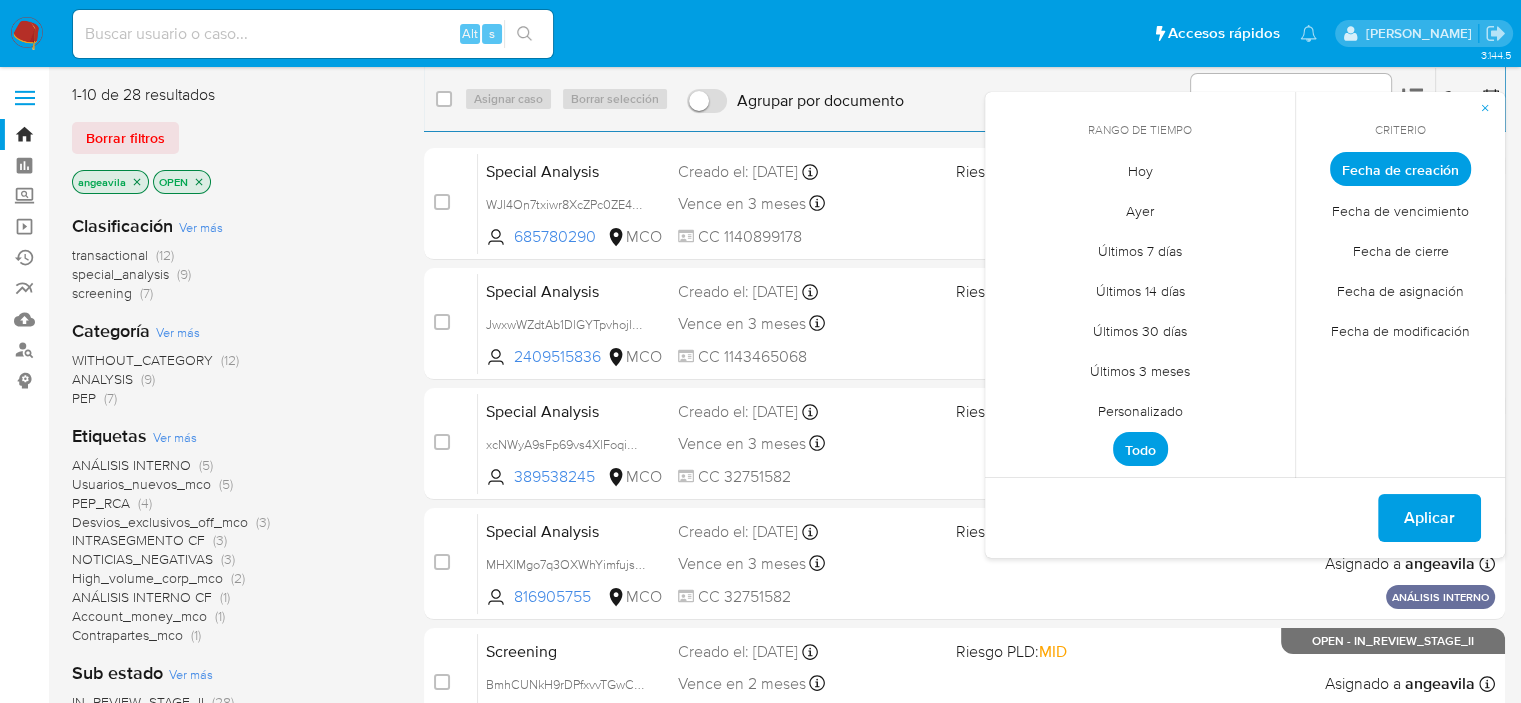 click on "Personalizado" at bounding box center [1140, 410] 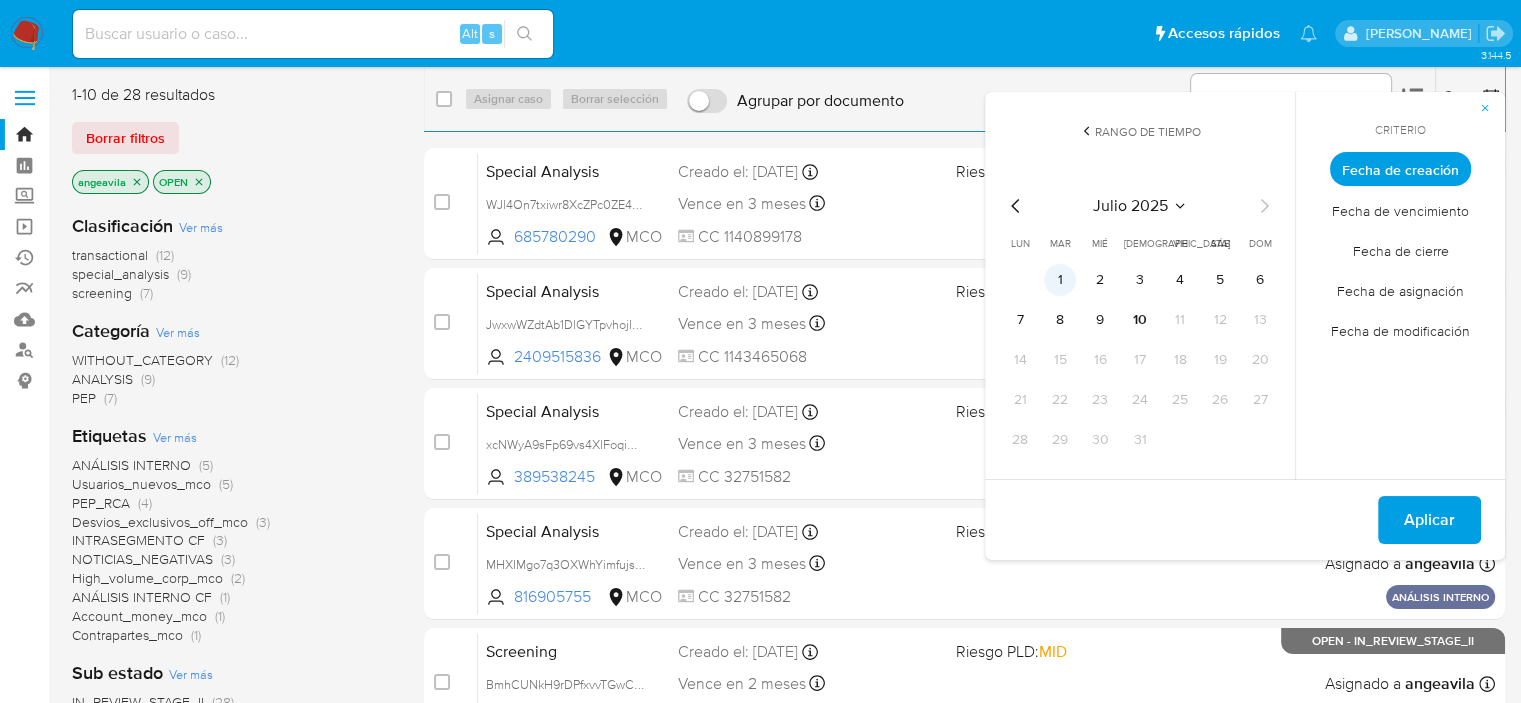 click on "1" at bounding box center [1060, 280] 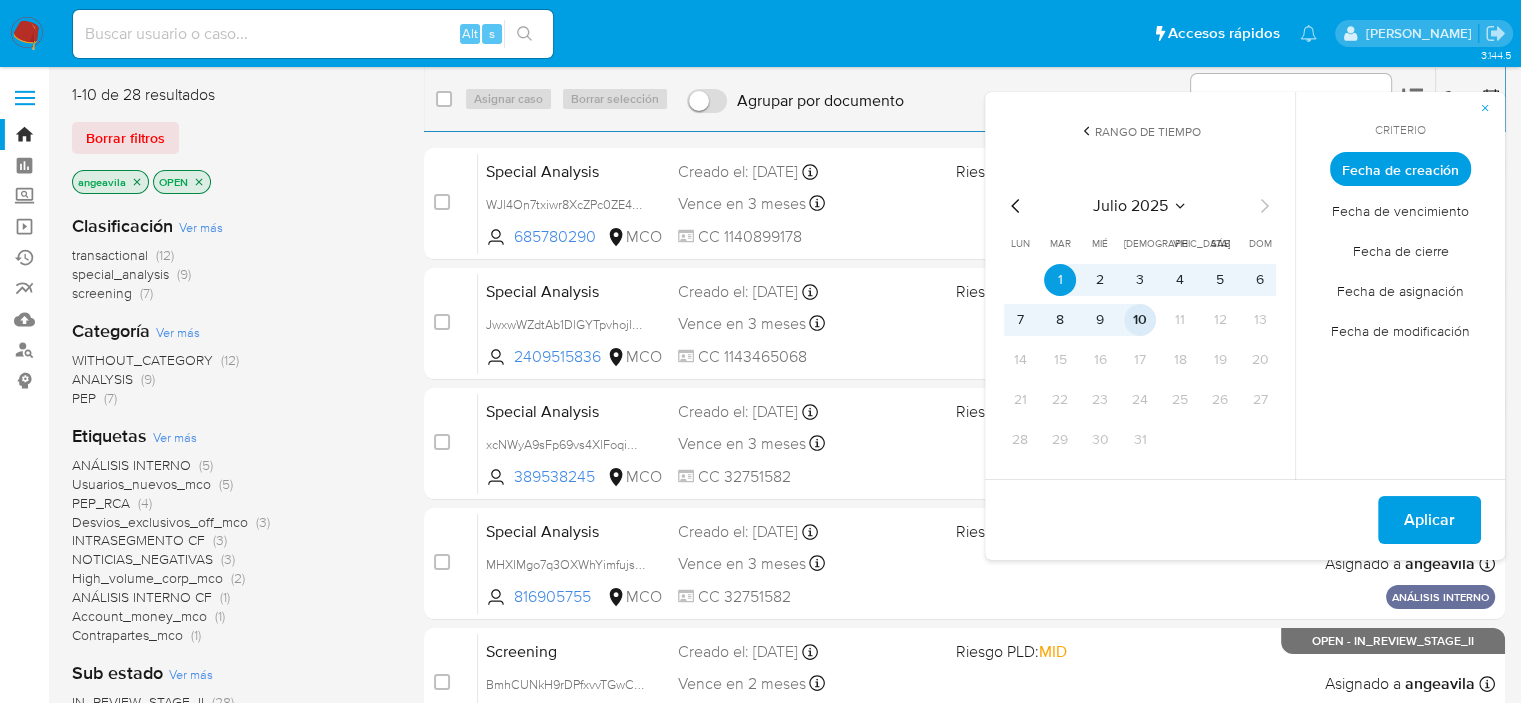 click on "10" at bounding box center (1140, 320) 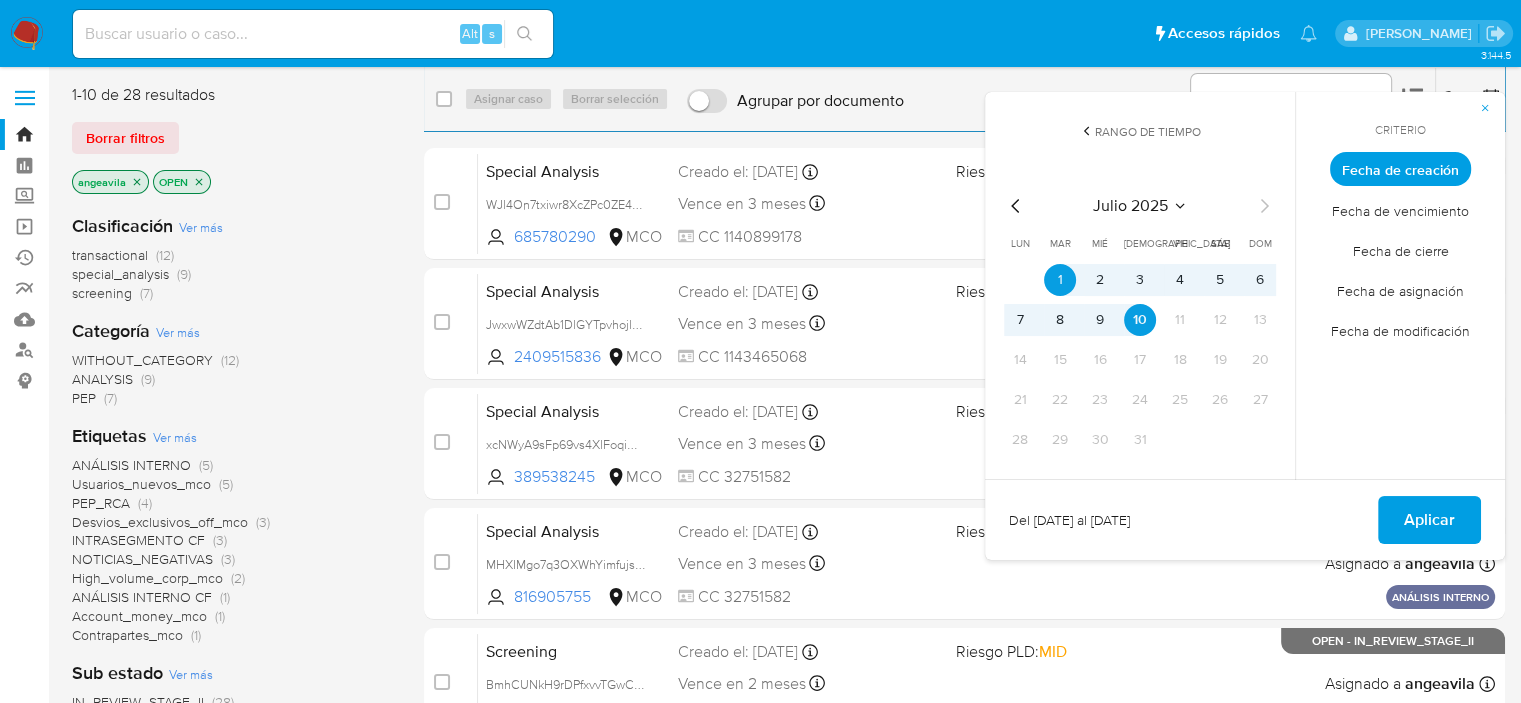 drag, startPoint x: 1387, startPoint y: 251, endPoint x: 1387, endPoint y: 263, distance: 12 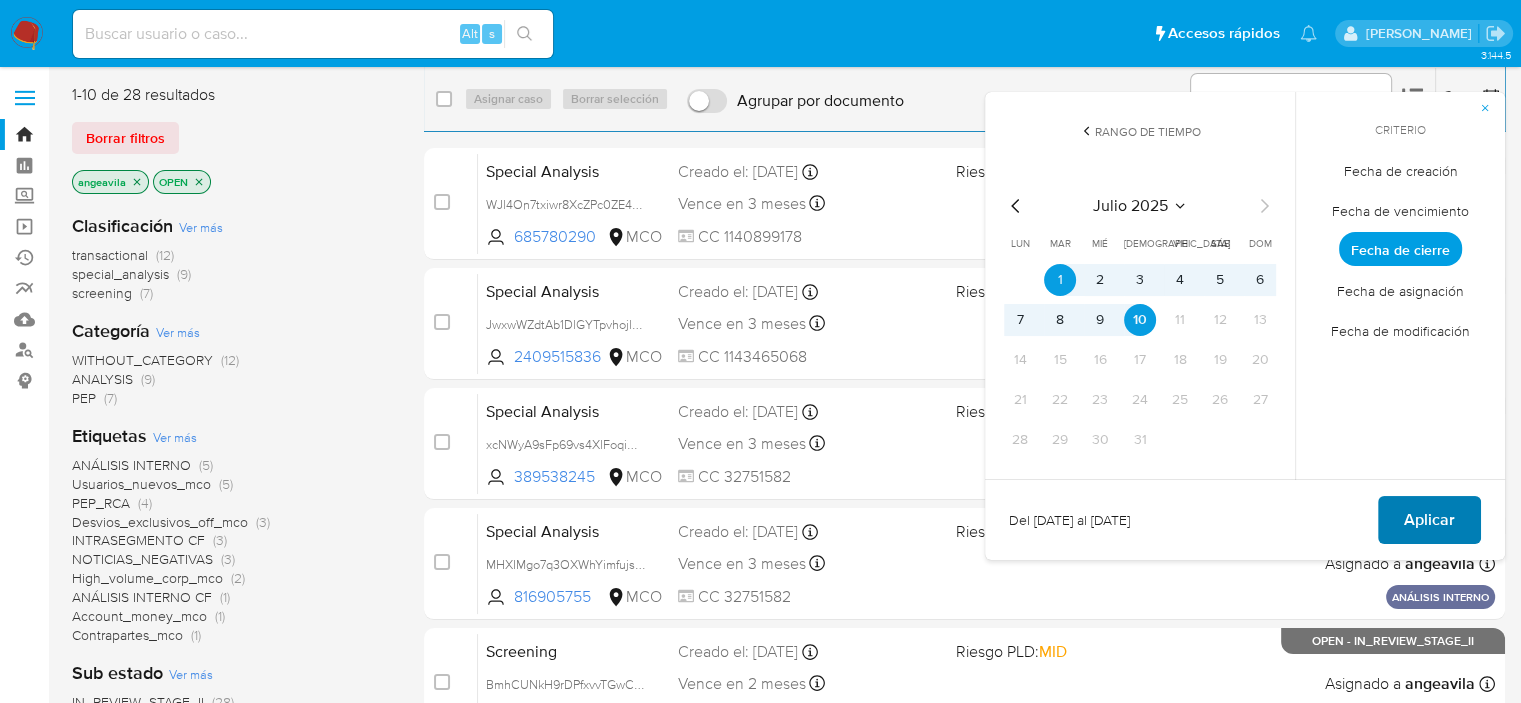 click on "Aplicar" at bounding box center (1429, 520) 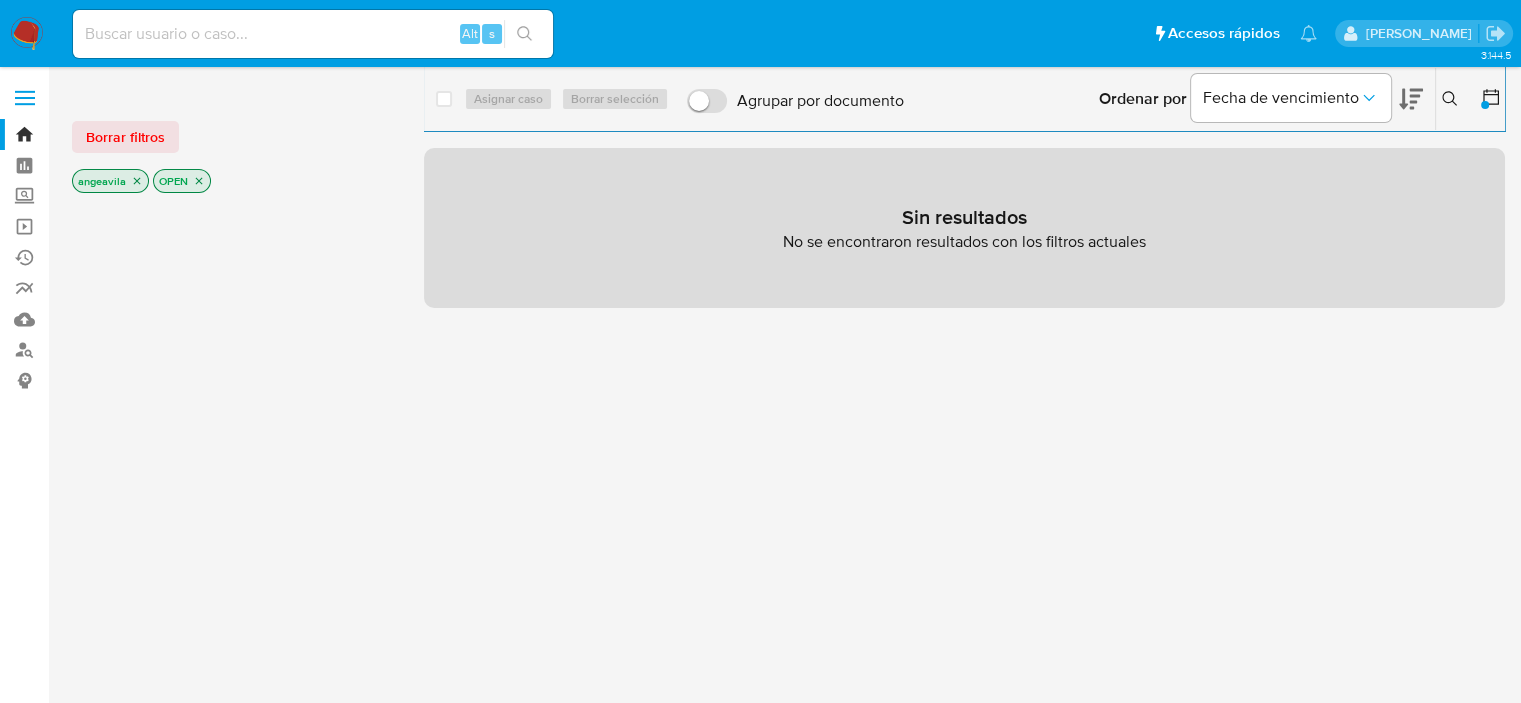 click on "Borrar filtros angeavila OPEN" at bounding box center [232, 140] 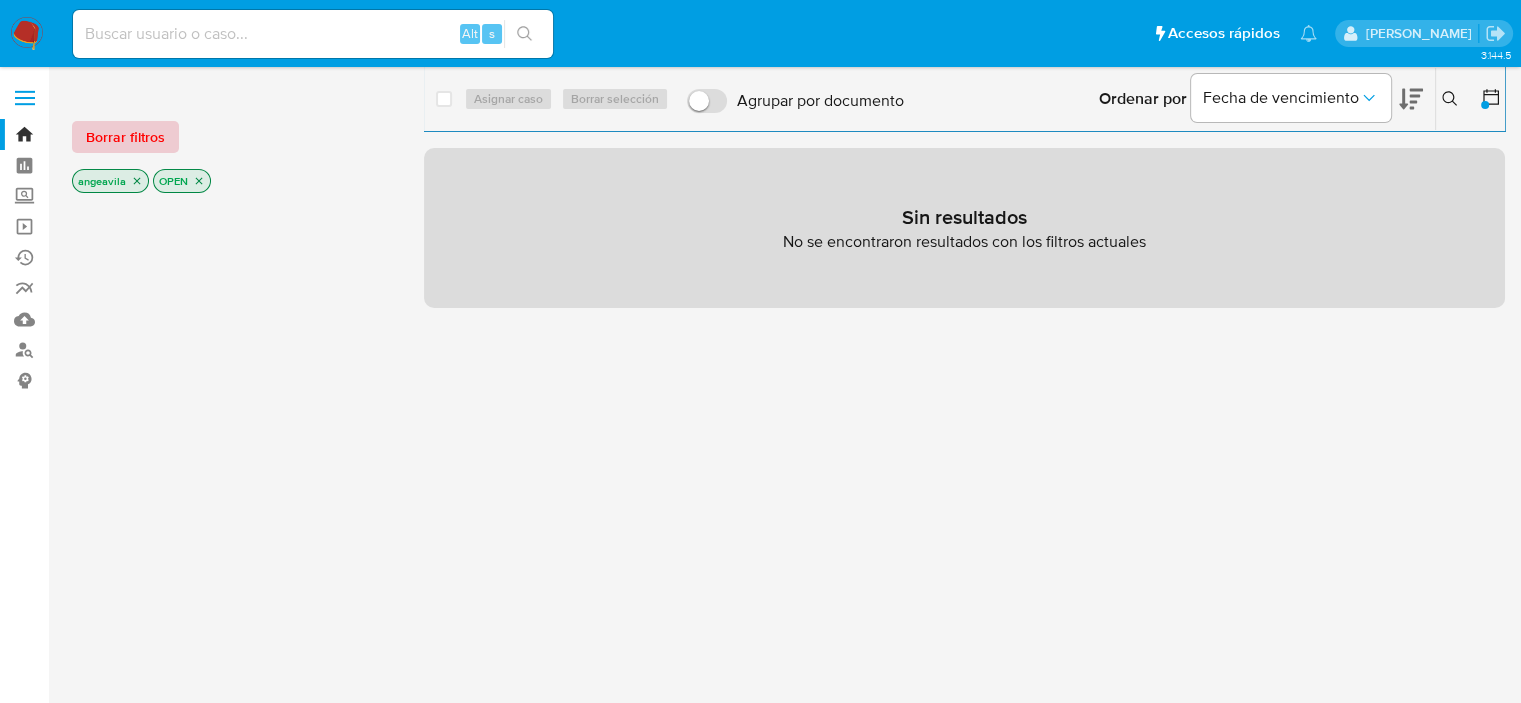click on "Borrar filtros" at bounding box center [125, 137] 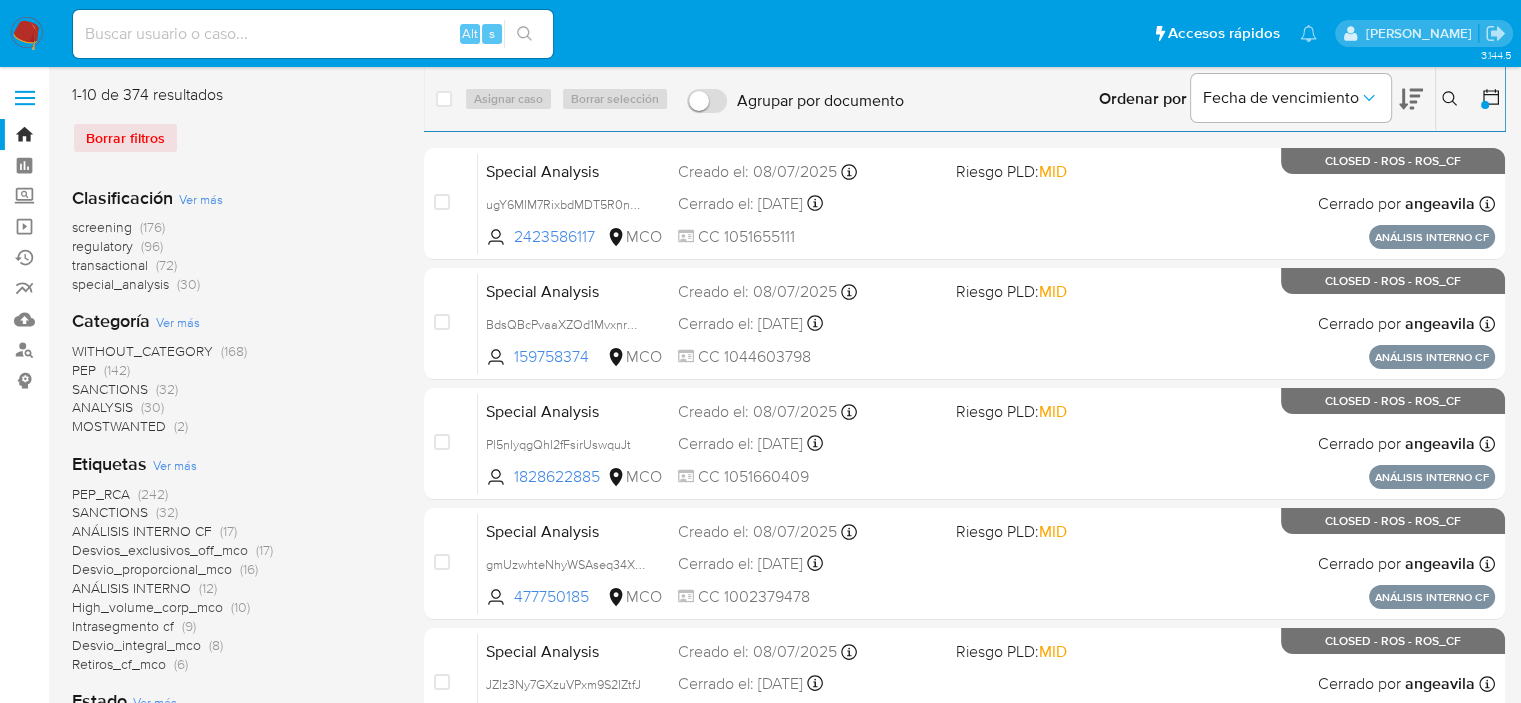 click on "Ver más" at bounding box center [201, 199] 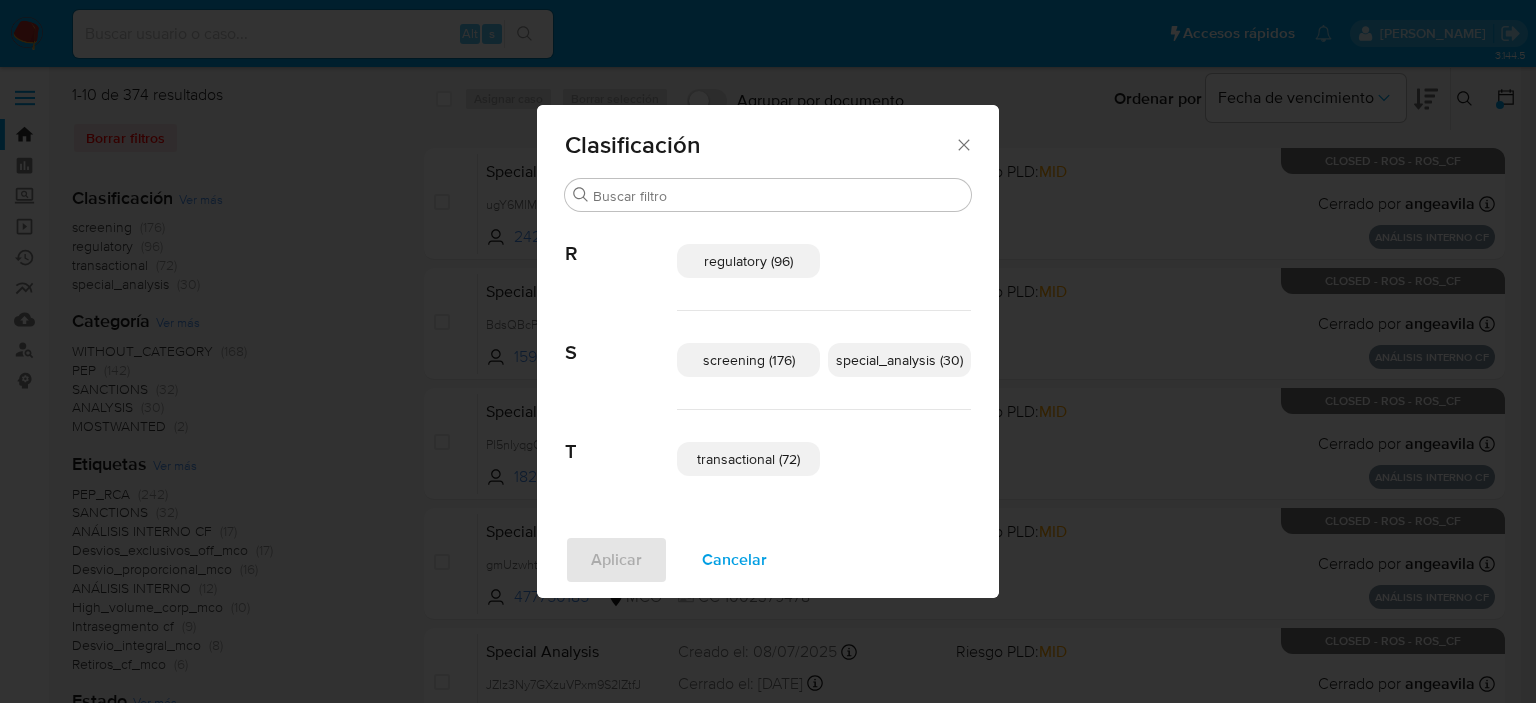 click on "Clasificación Buscar R regulatory (96) S screening (176) special_analysis (30) T transactional (72) Aplicar Cancelar" at bounding box center [768, 351] 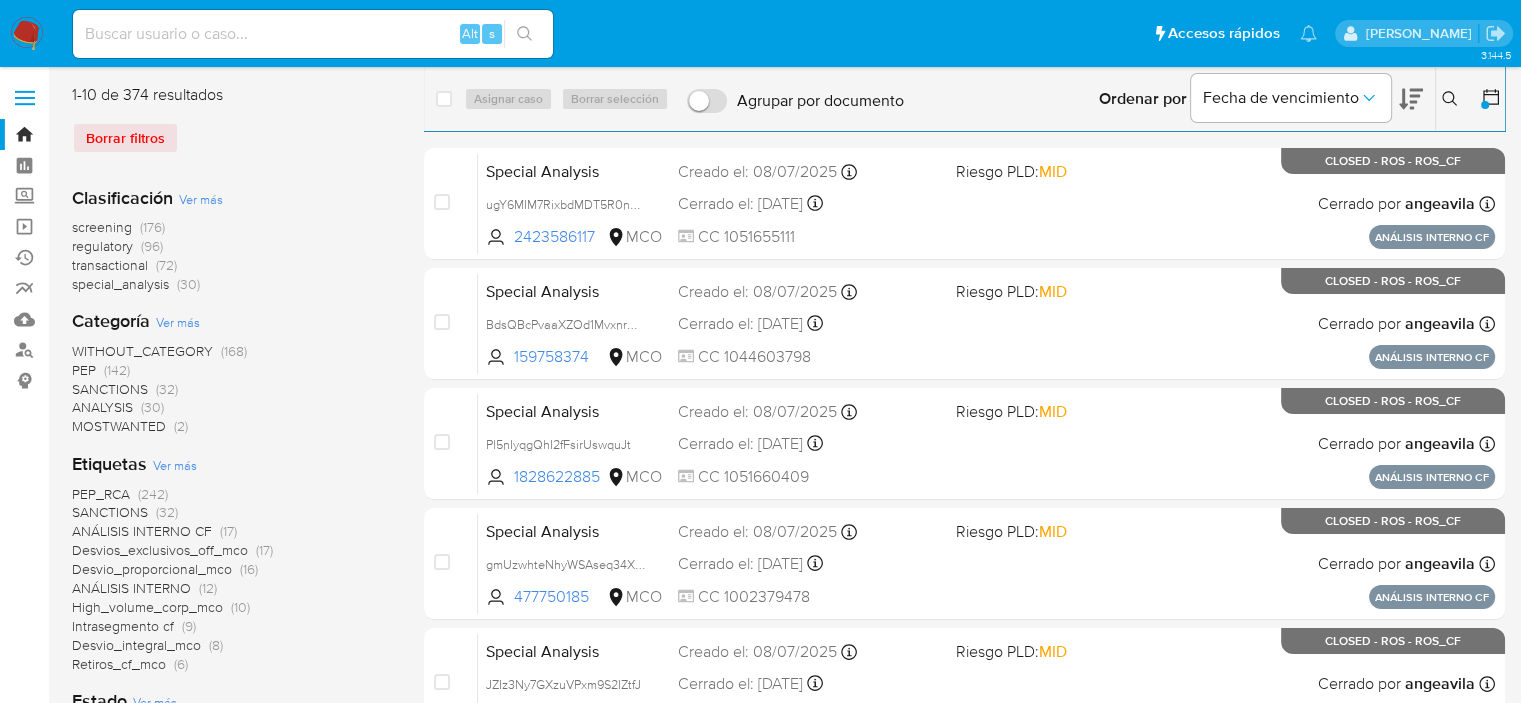 click on "Ver más" at bounding box center [201, 199] 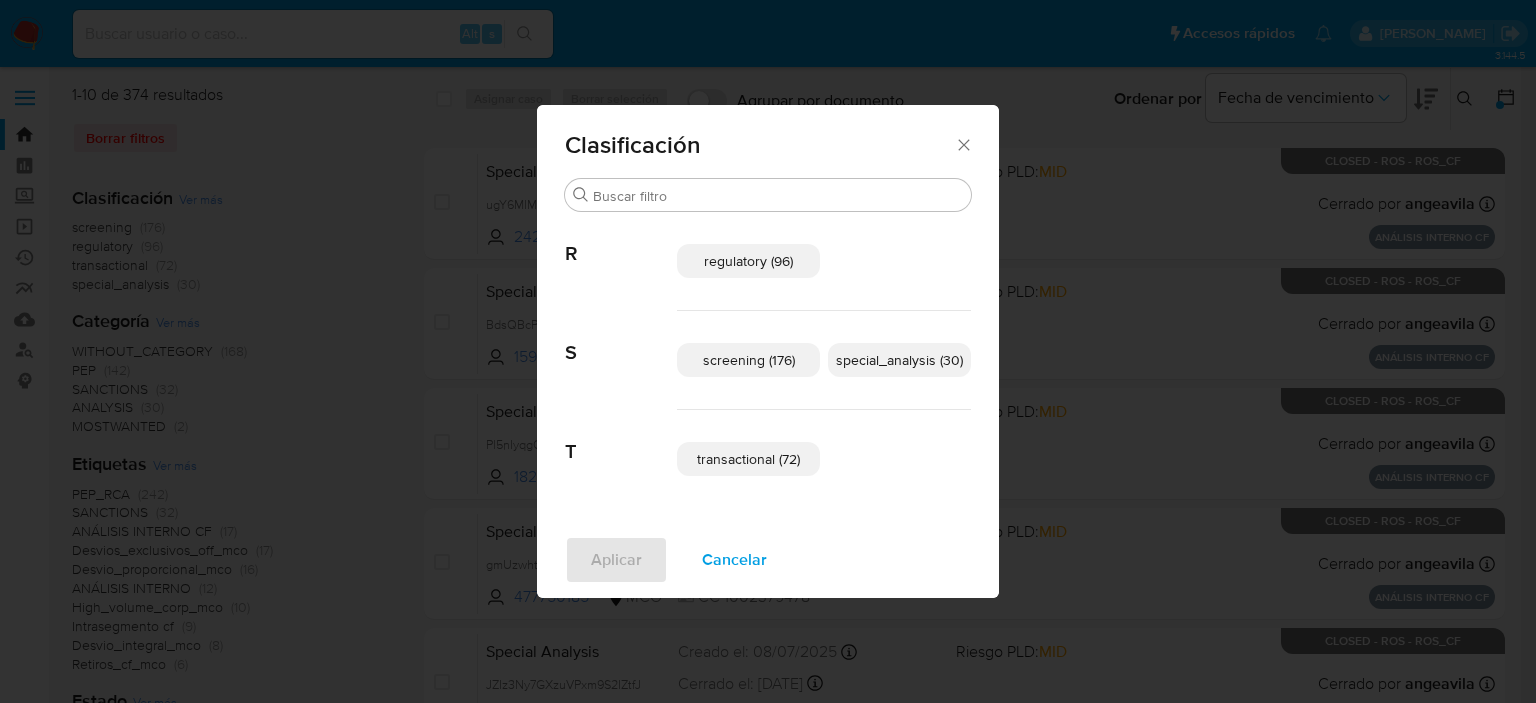 click on "special_analysis (30)" at bounding box center [899, 360] 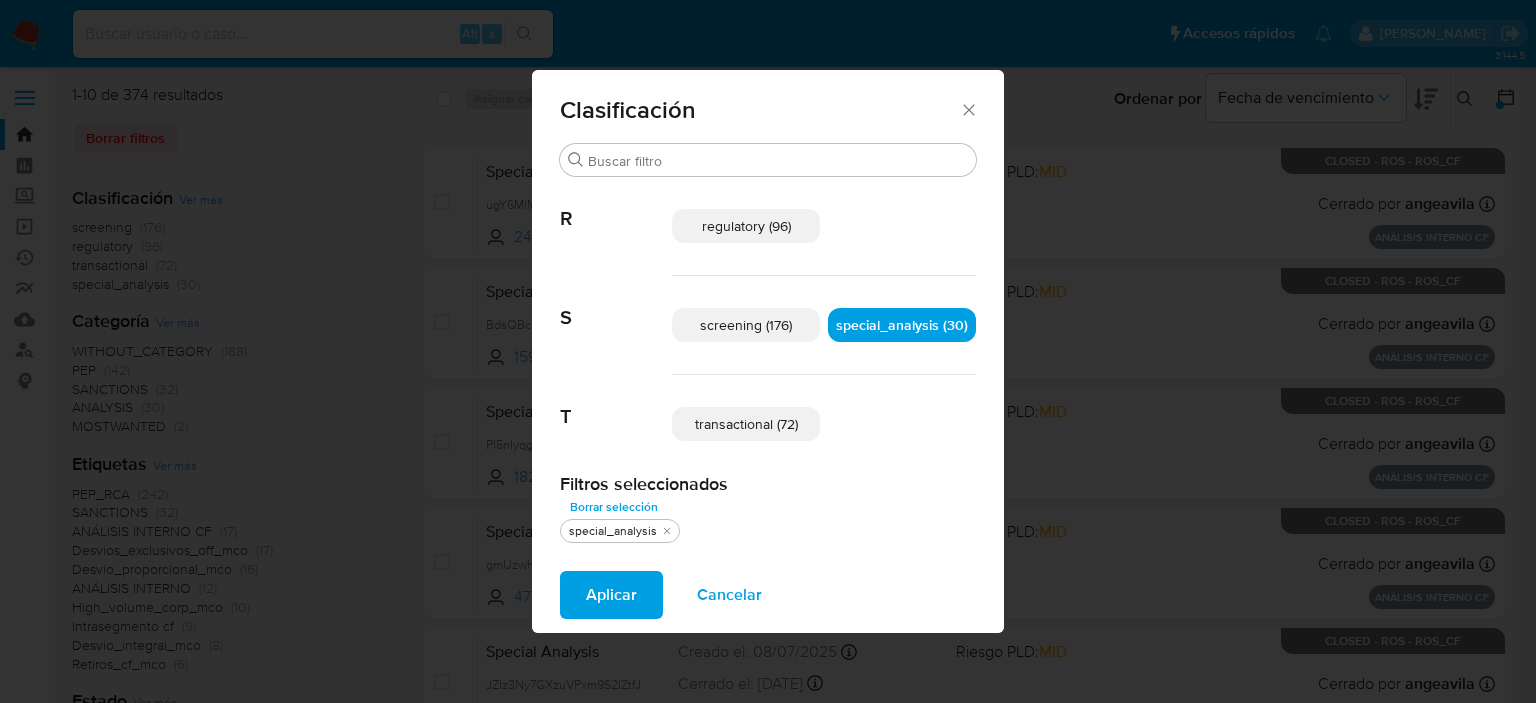 click on "transactional (72)" at bounding box center [746, 424] 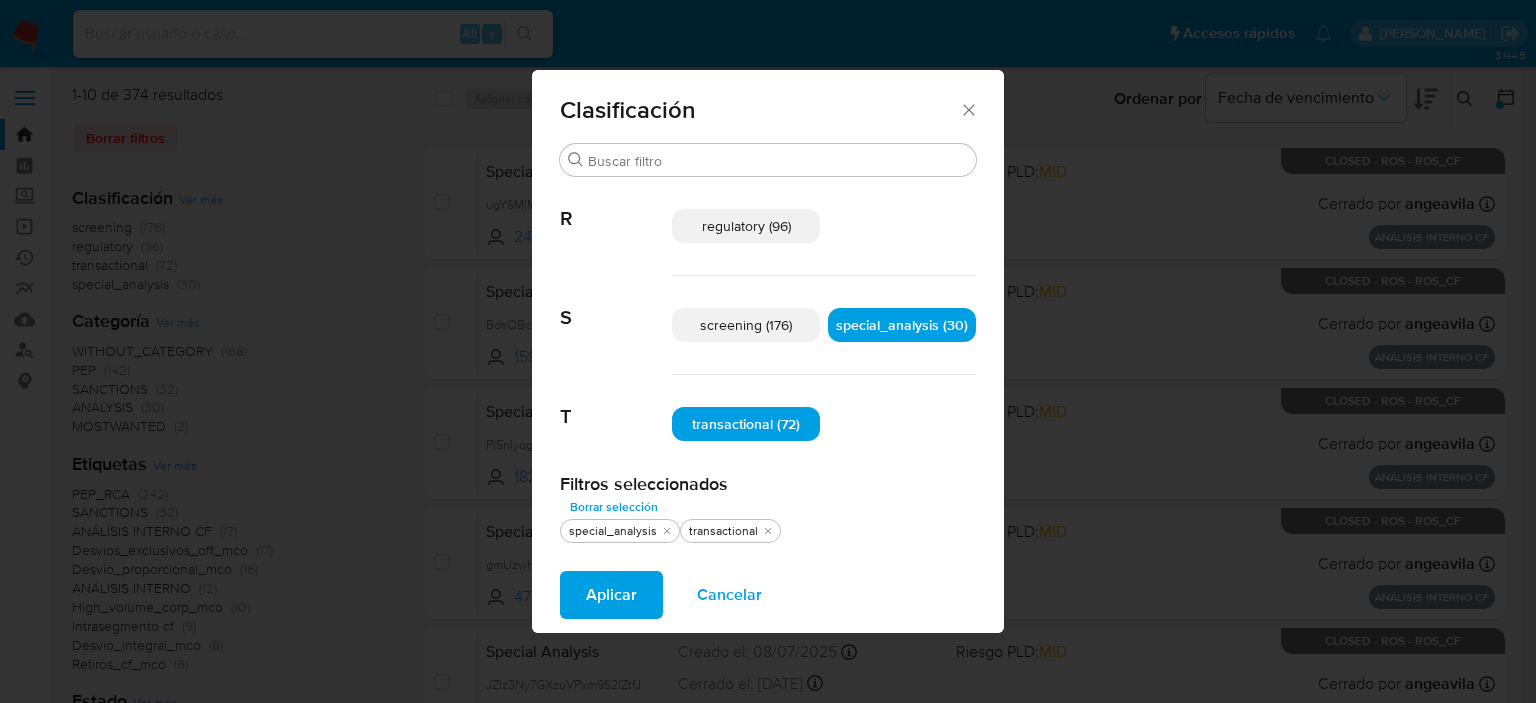 click on "Aplicar" at bounding box center [611, 595] 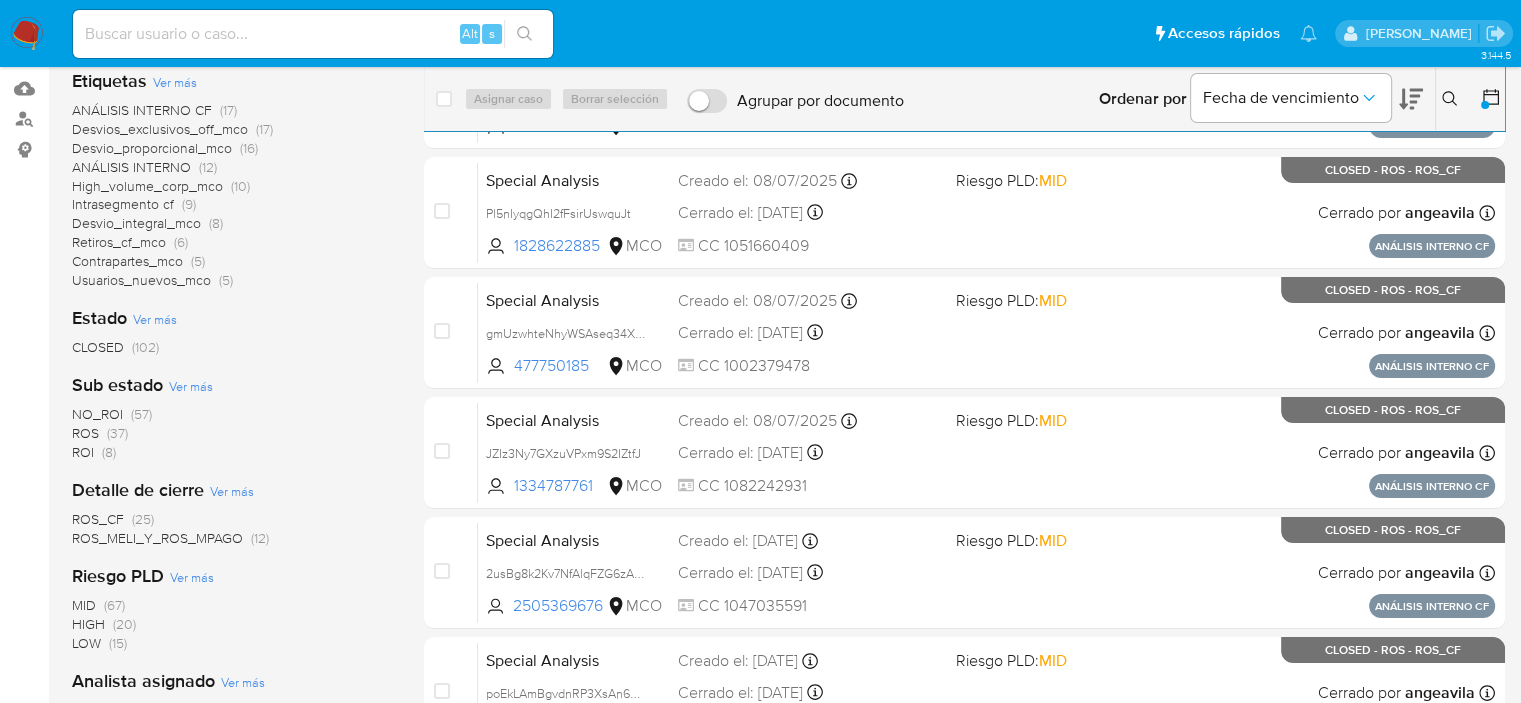 scroll, scrollTop: 500, scrollLeft: 0, axis: vertical 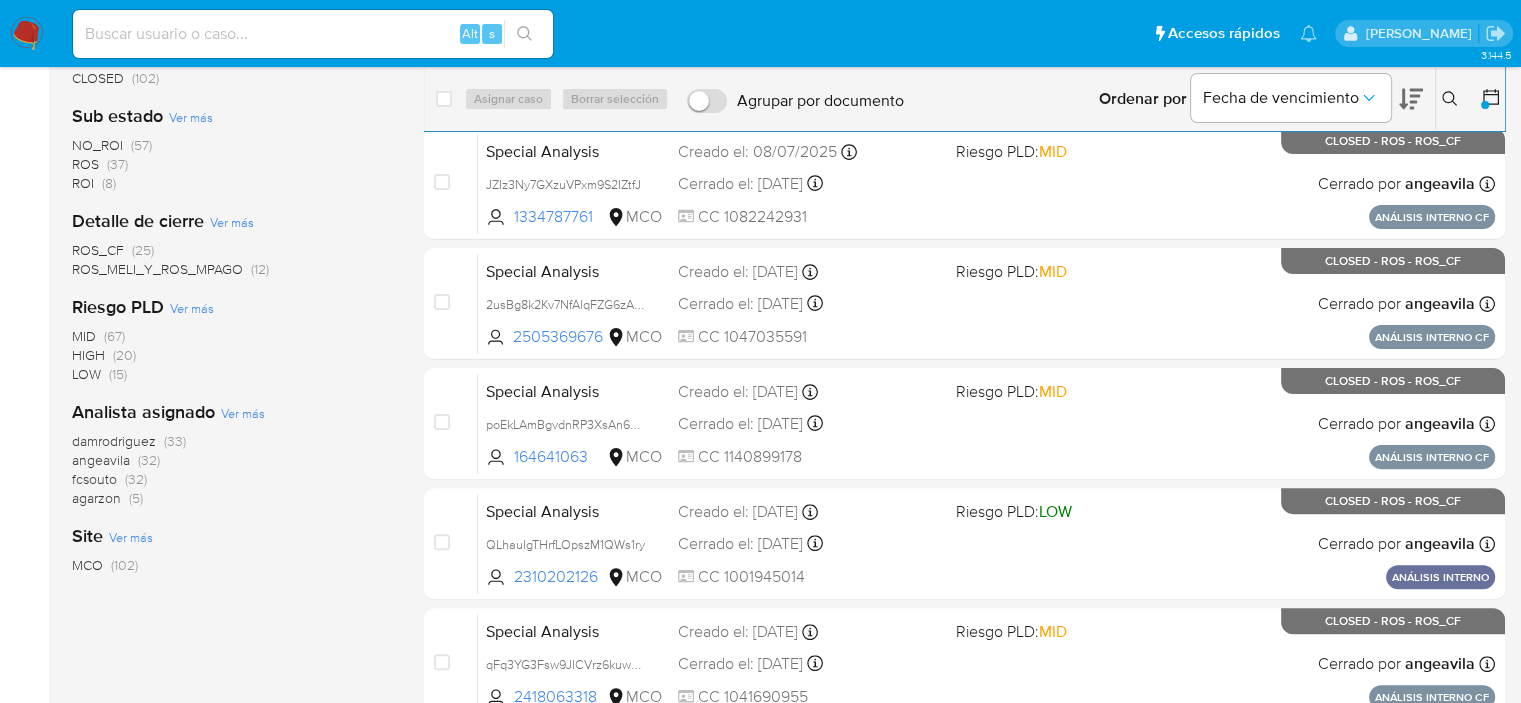 click on "(32)" at bounding box center (149, 460) 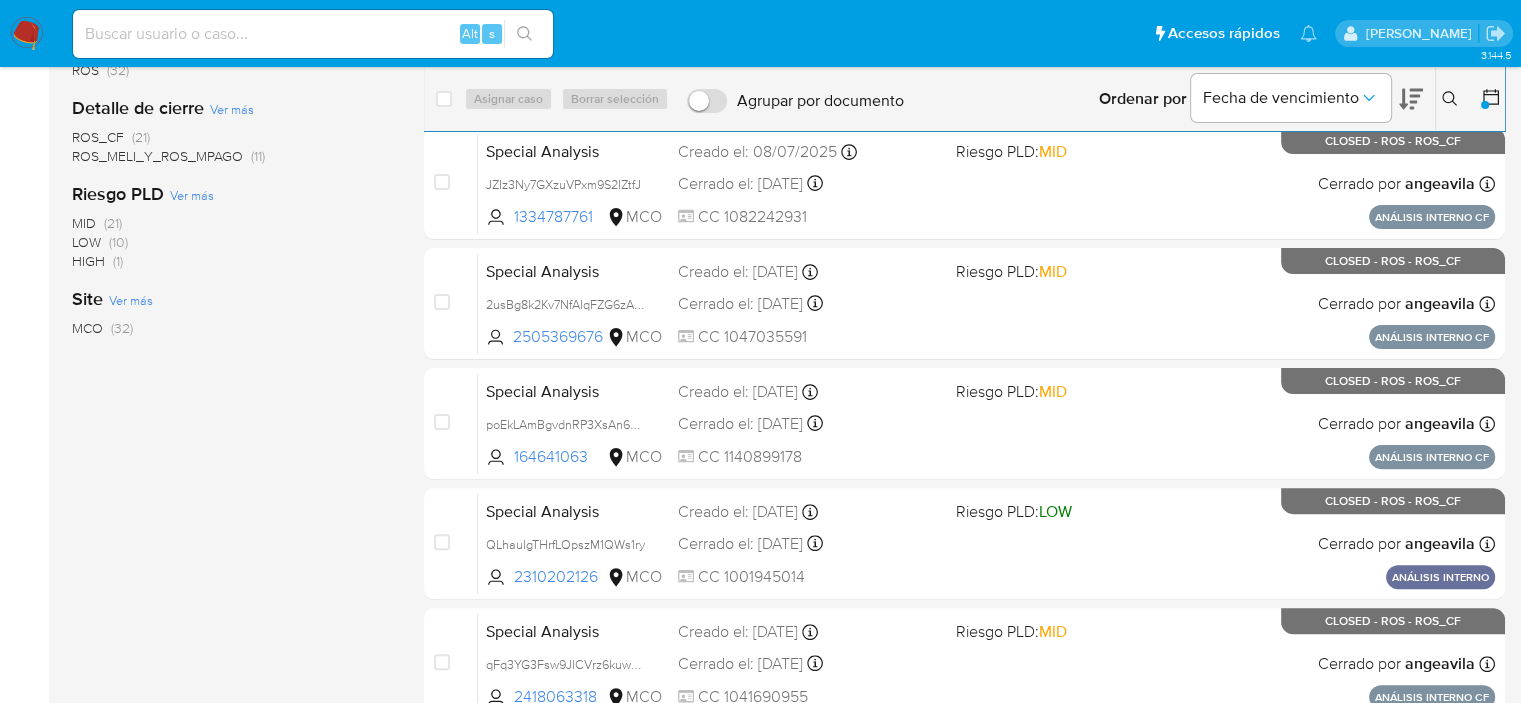 click on "ROS_MELI_Y_ROS_MPAGO" at bounding box center [157, 156] 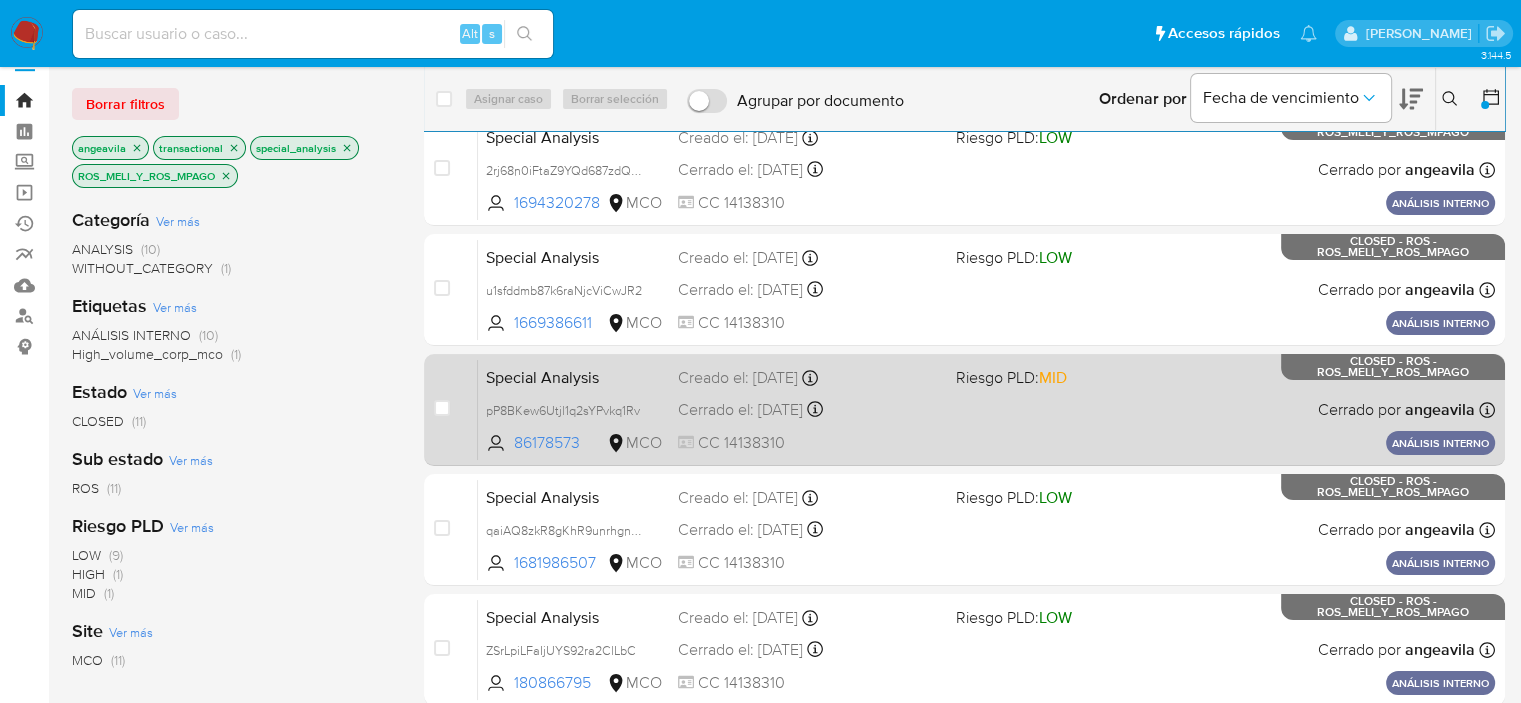 scroll, scrollTop: 0, scrollLeft: 0, axis: both 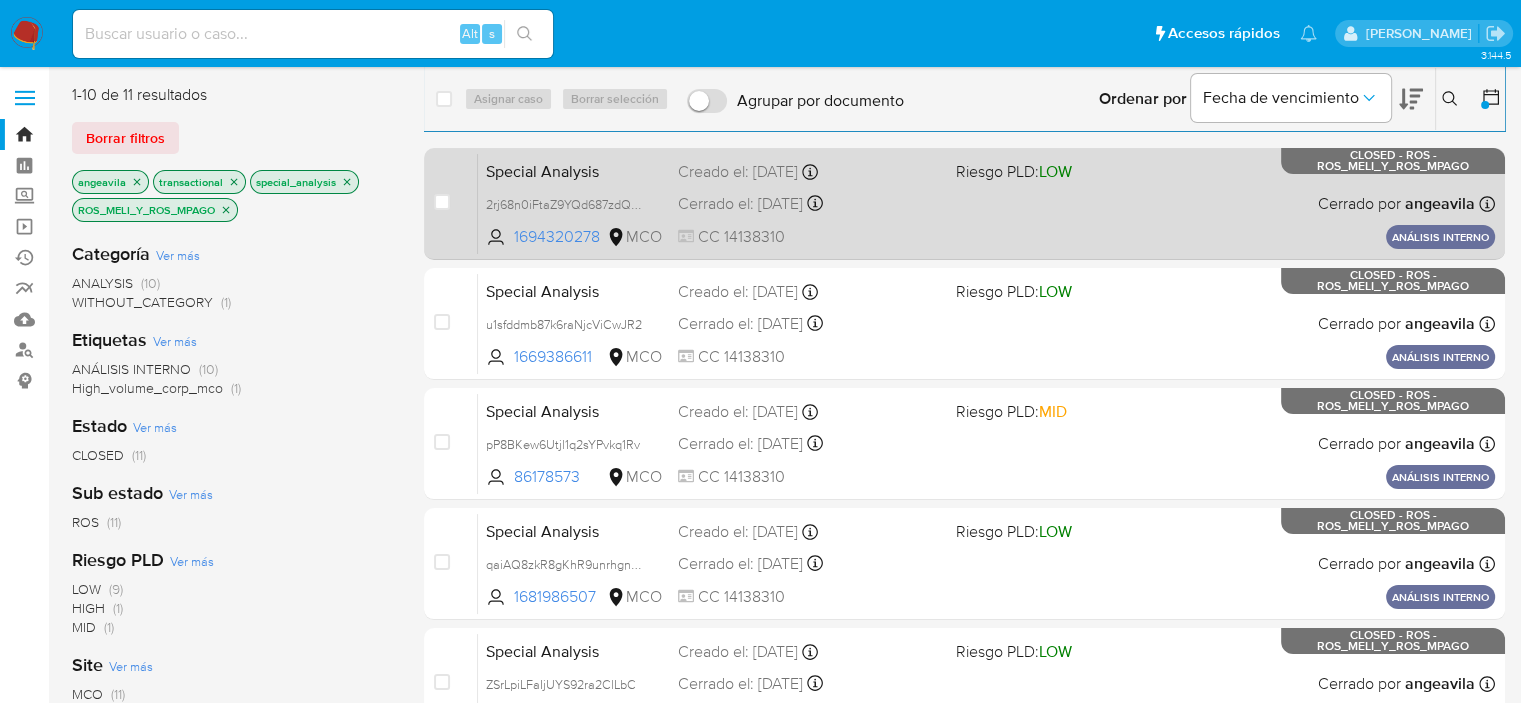 click on "Special Analysis 2rj68n0iFtaZ9YQd687zdQUm 1694320278 MCO Riesgo PLD:  LOW Creado el: 01/07/2025   Creado el: 01/07/2025 14:32:57 Cerrado el: 01/07/2025   Cerrado el: 01/07/2025 17:25:14 CC   14138310 Cerrado por   angeavila   Asignado el: 01/07/2025 14:32:57 ANÁLISIS INTERNO CLOSED - ROS  - ROS_MELI_Y_ROS_MPAGO" at bounding box center (986, 203) 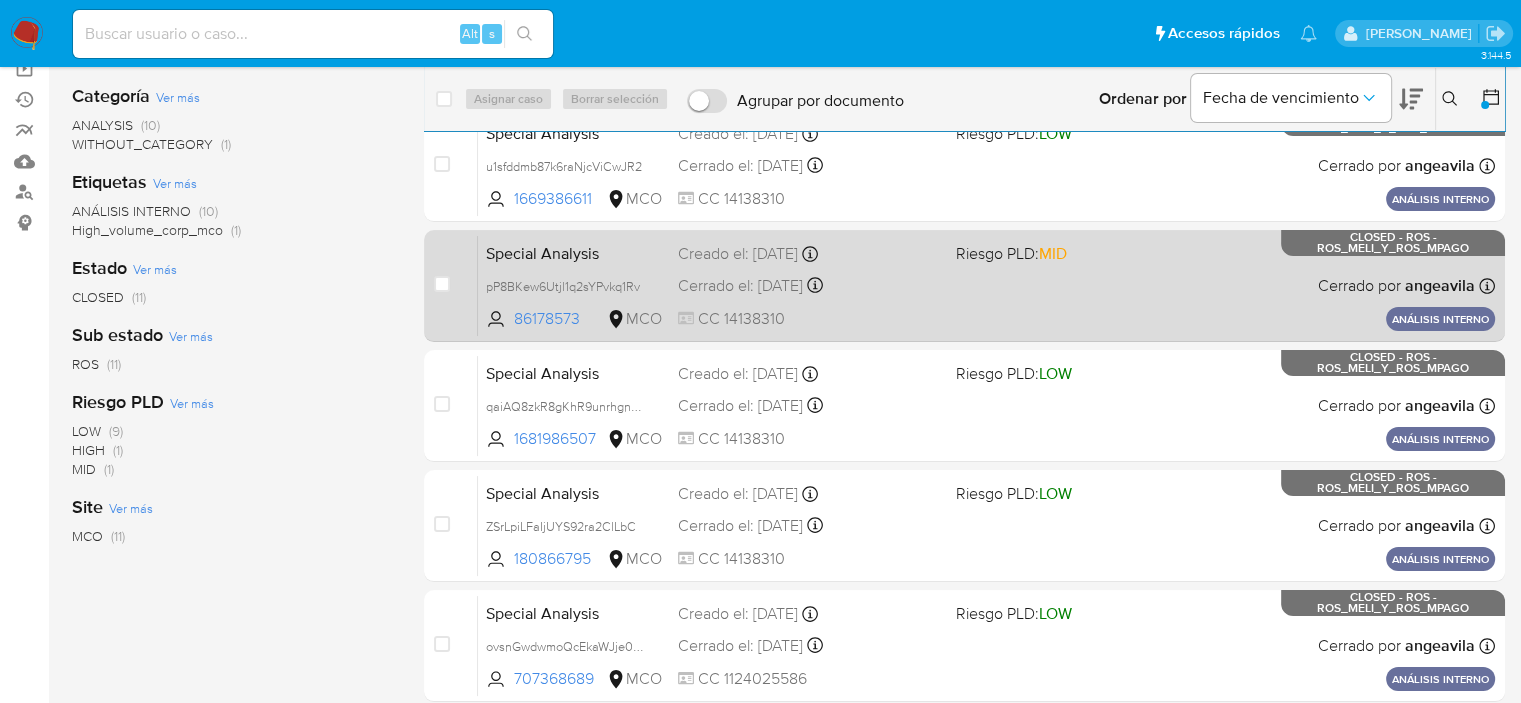 scroll, scrollTop: 100, scrollLeft: 0, axis: vertical 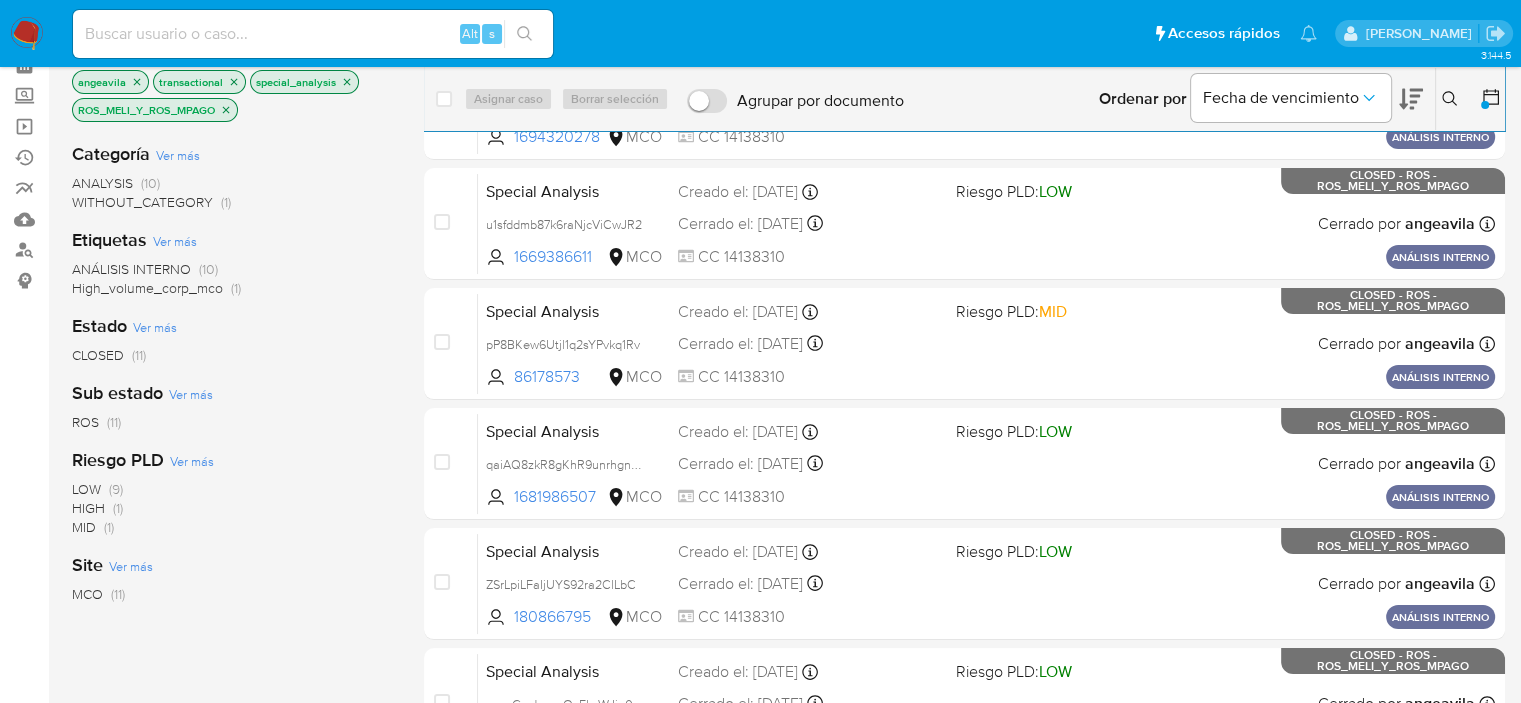 click 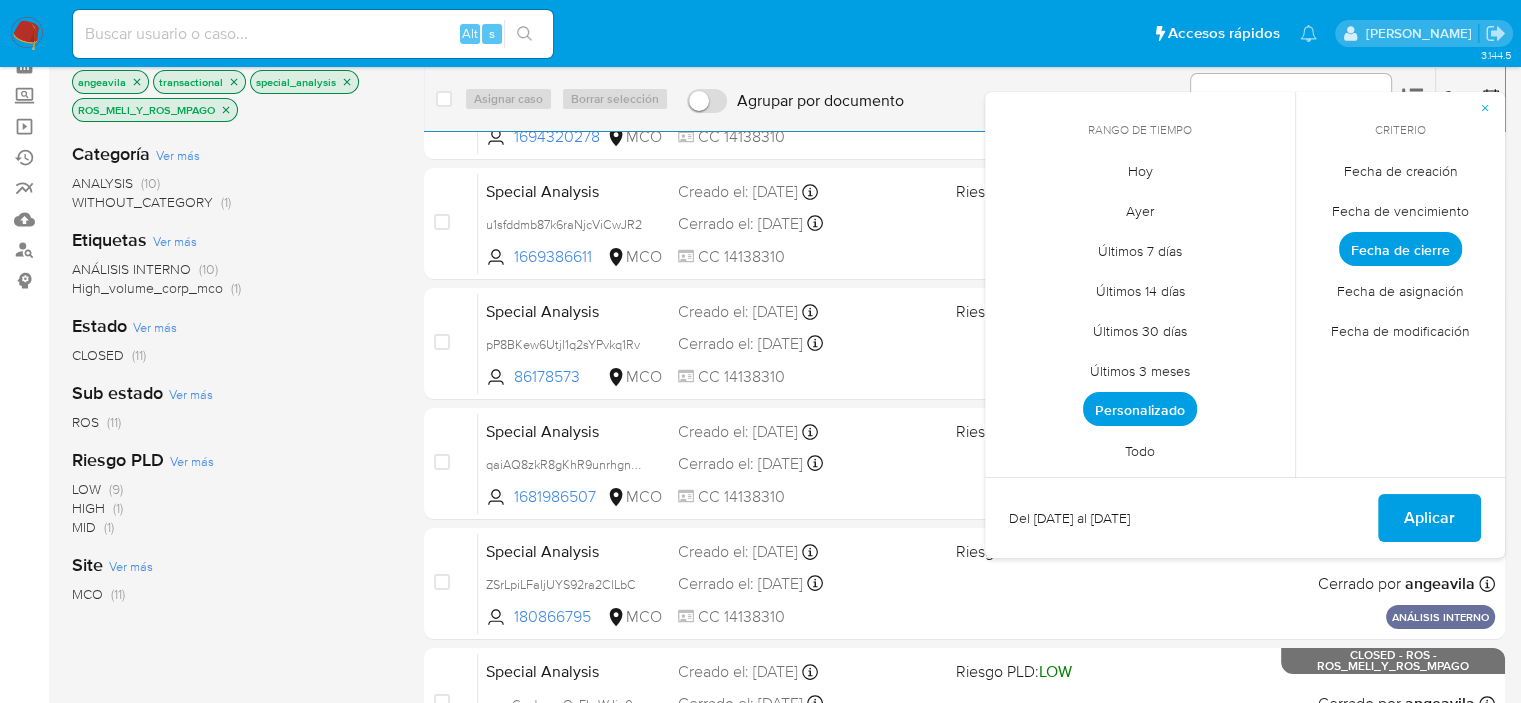 click on "Personalizado" at bounding box center [1140, 409] 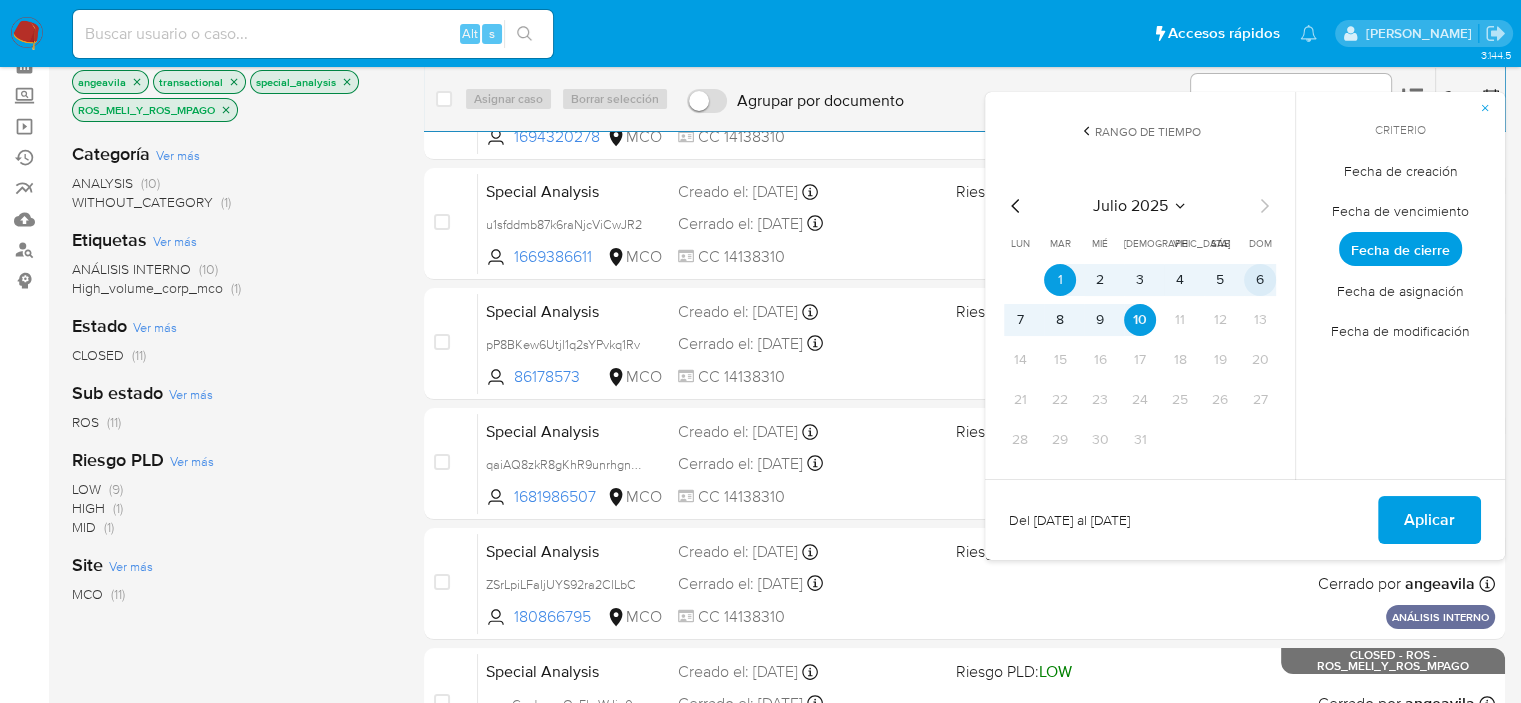 click on "6" at bounding box center (1260, 280) 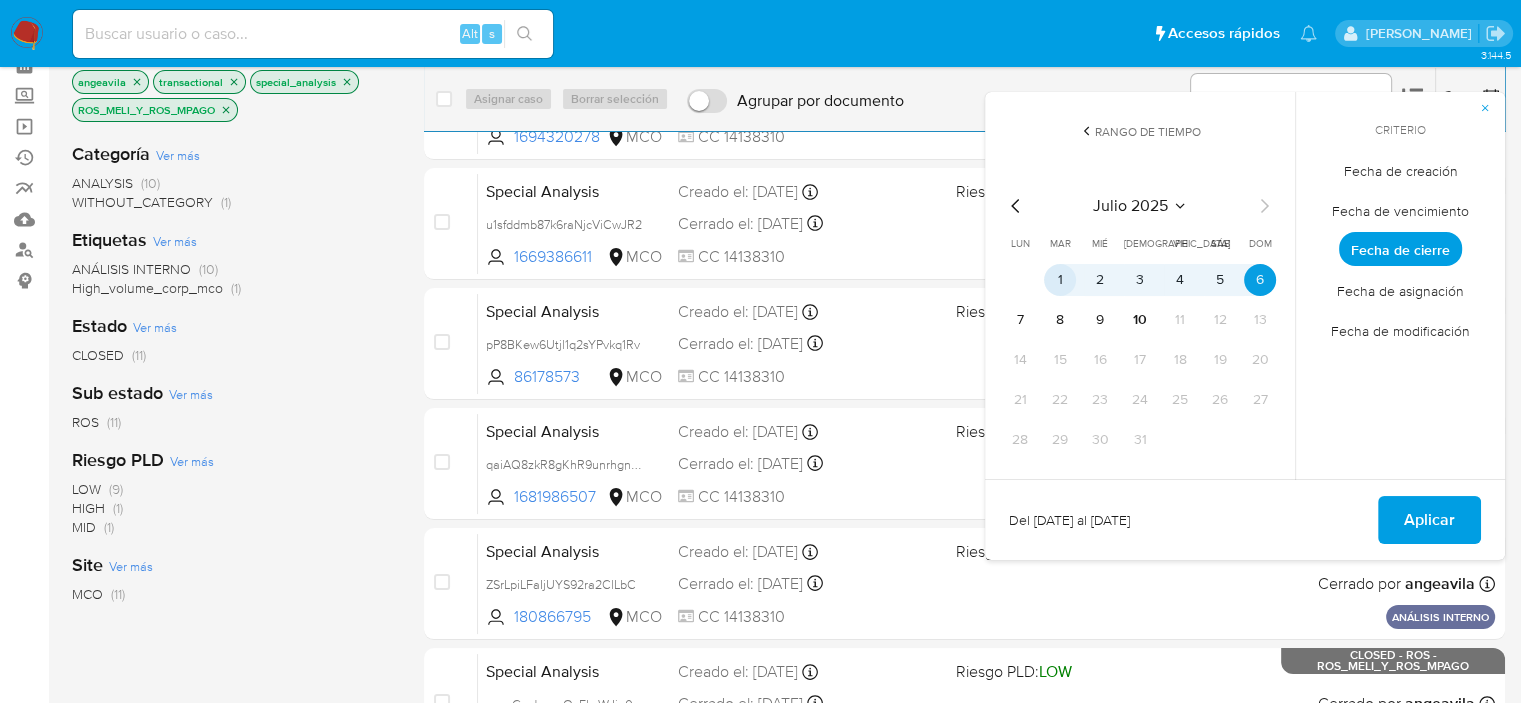 click on "1" at bounding box center [1060, 280] 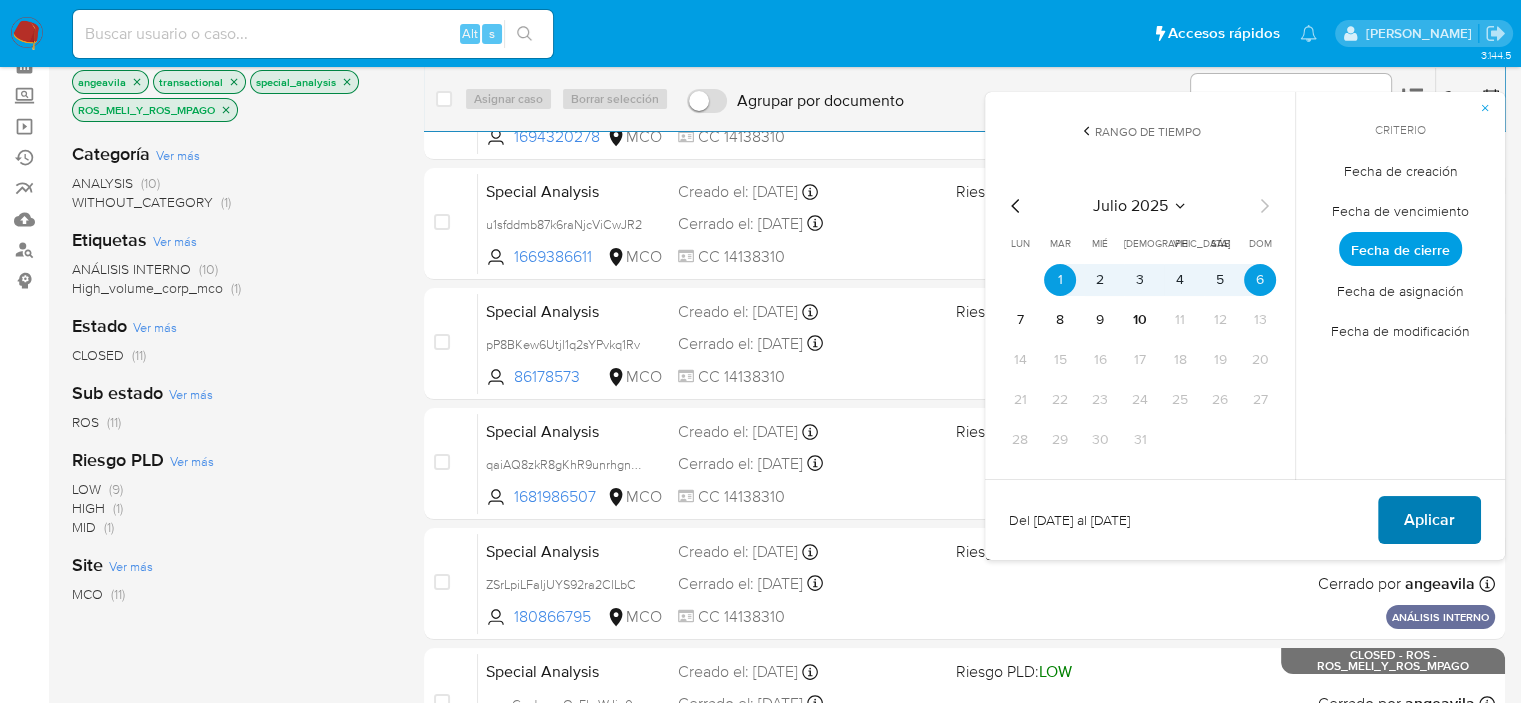click on "Aplicar" at bounding box center [1429, 520] 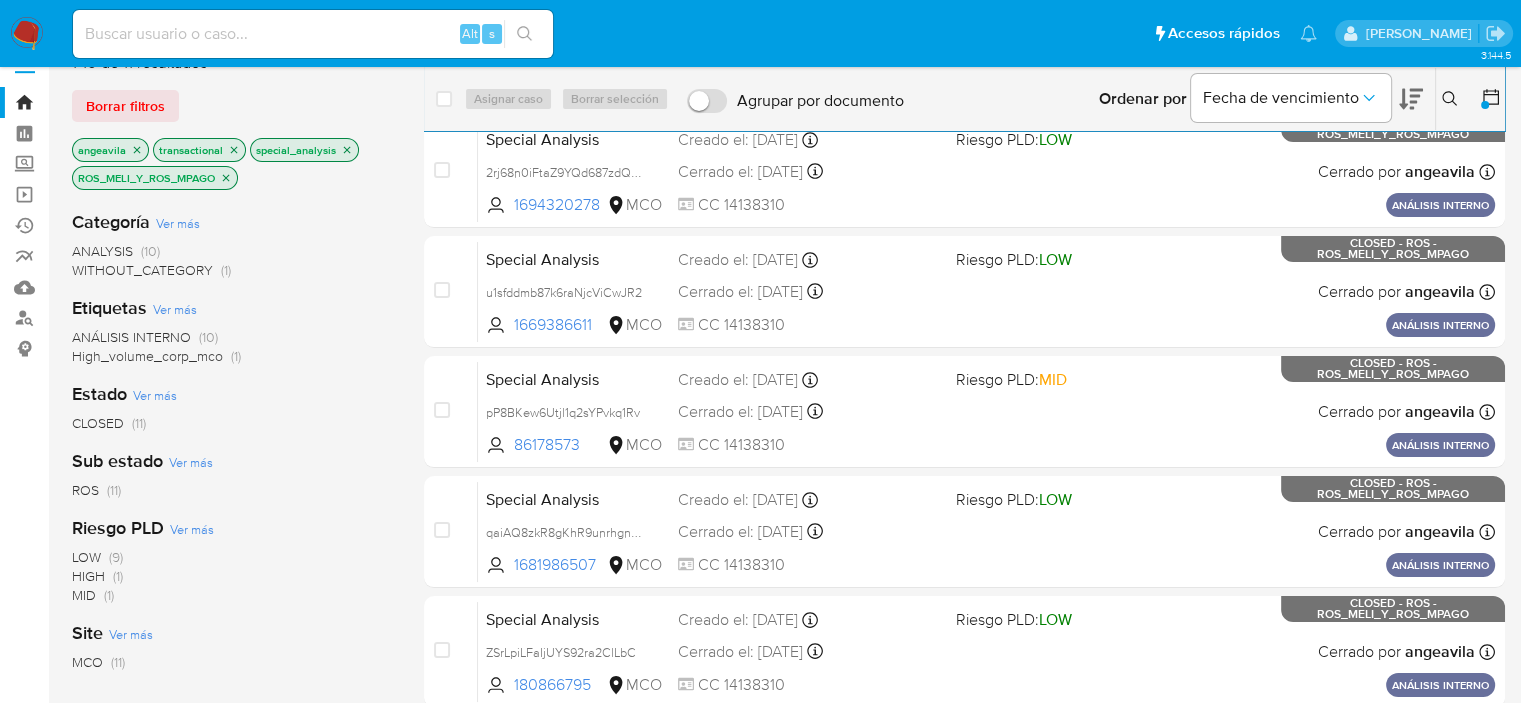 scroll, scrollTop: 0, scrollLeft: 0, axis: both 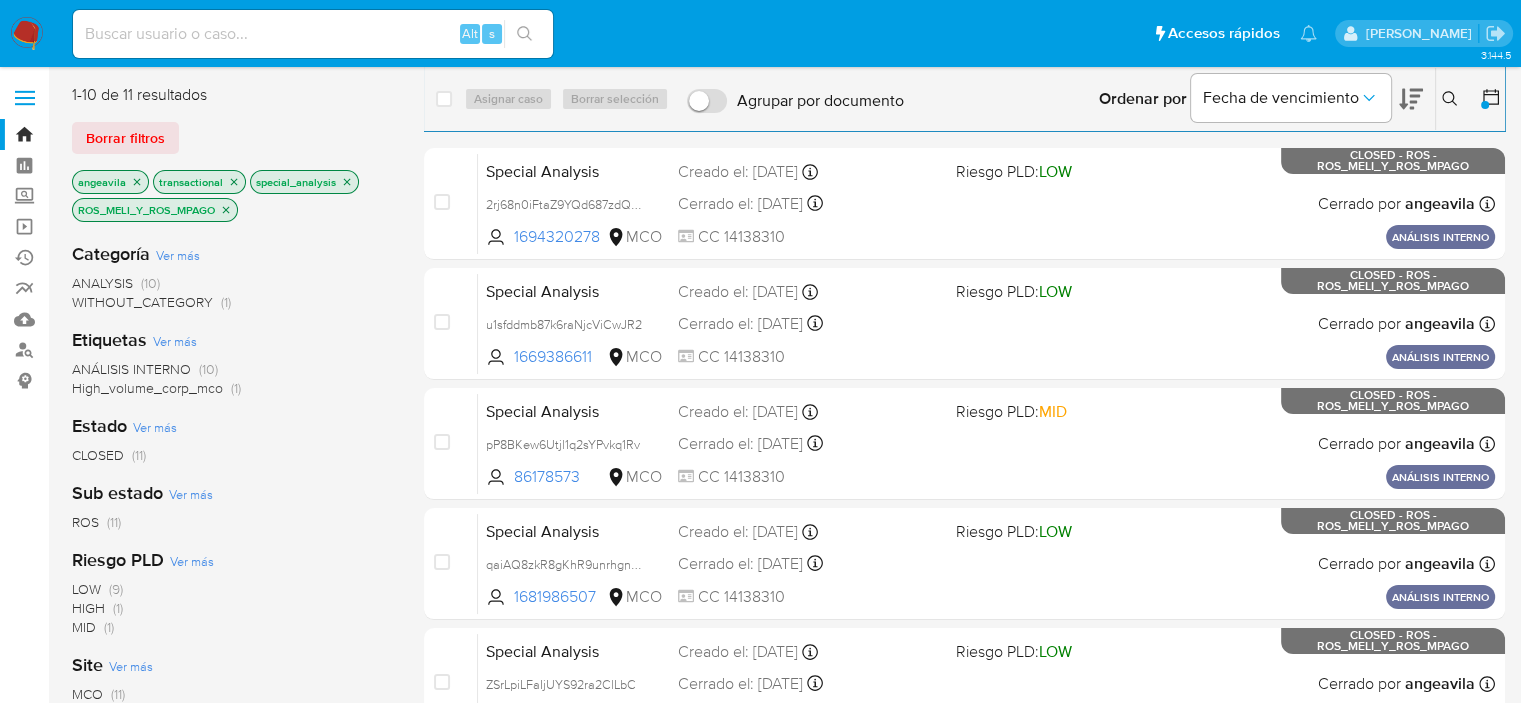 click 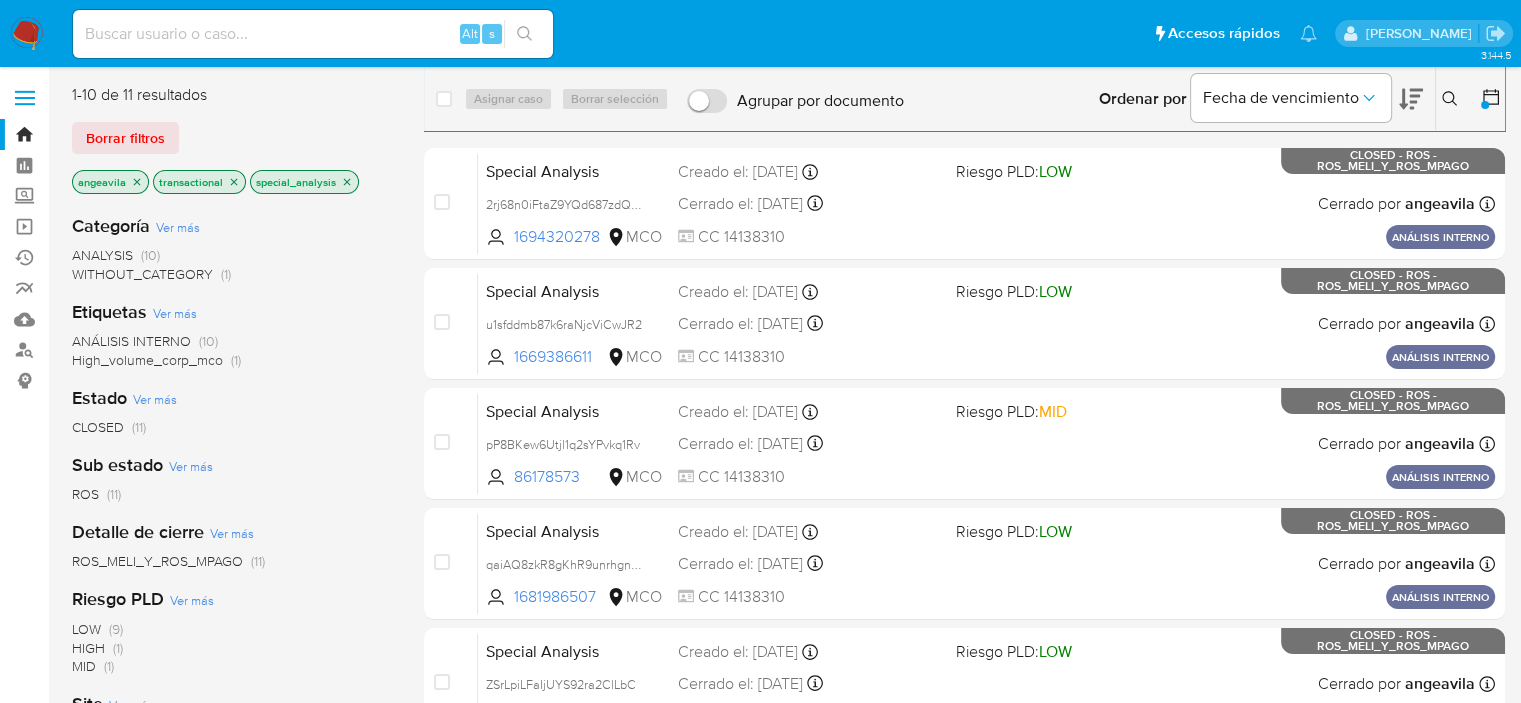 click 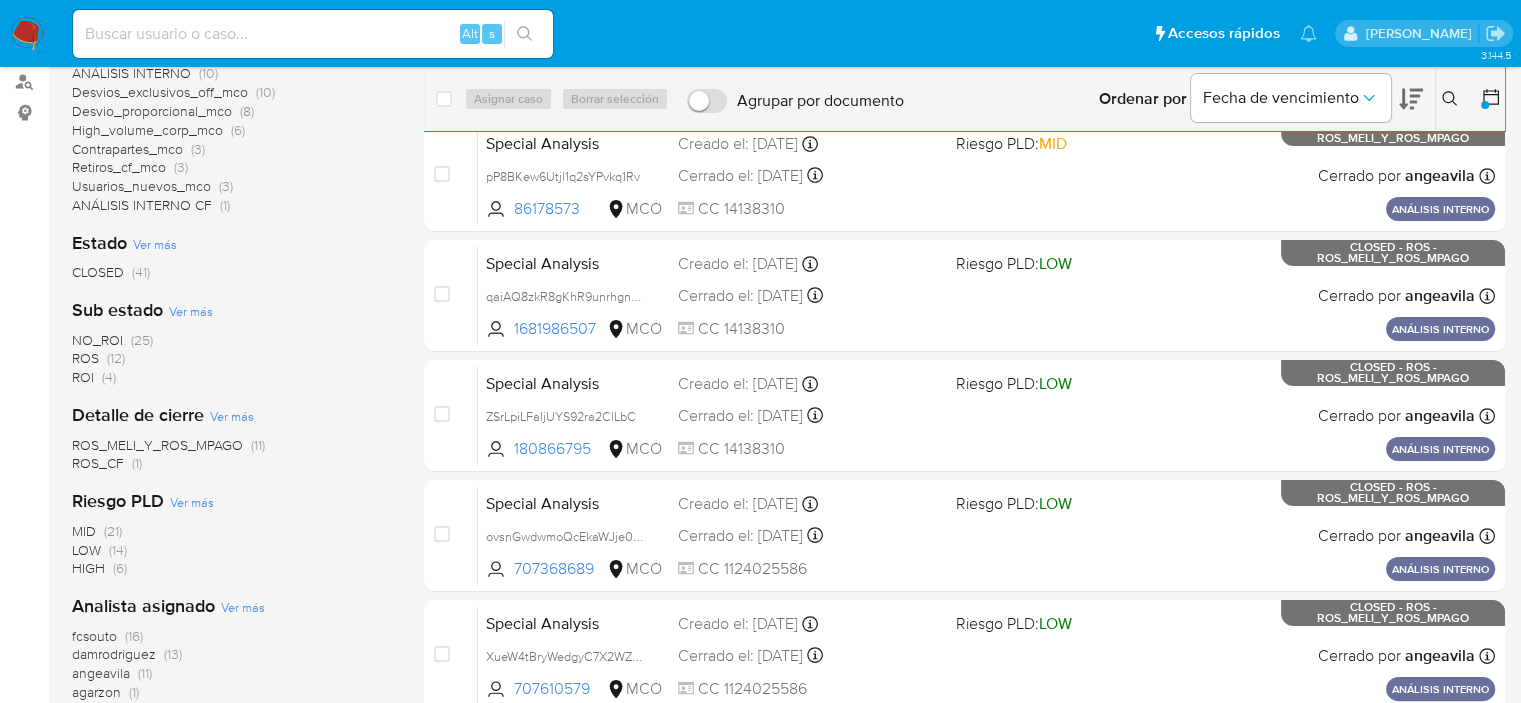 scroll, scrollTop: 300, scrollLeft: 0, axis: vertical 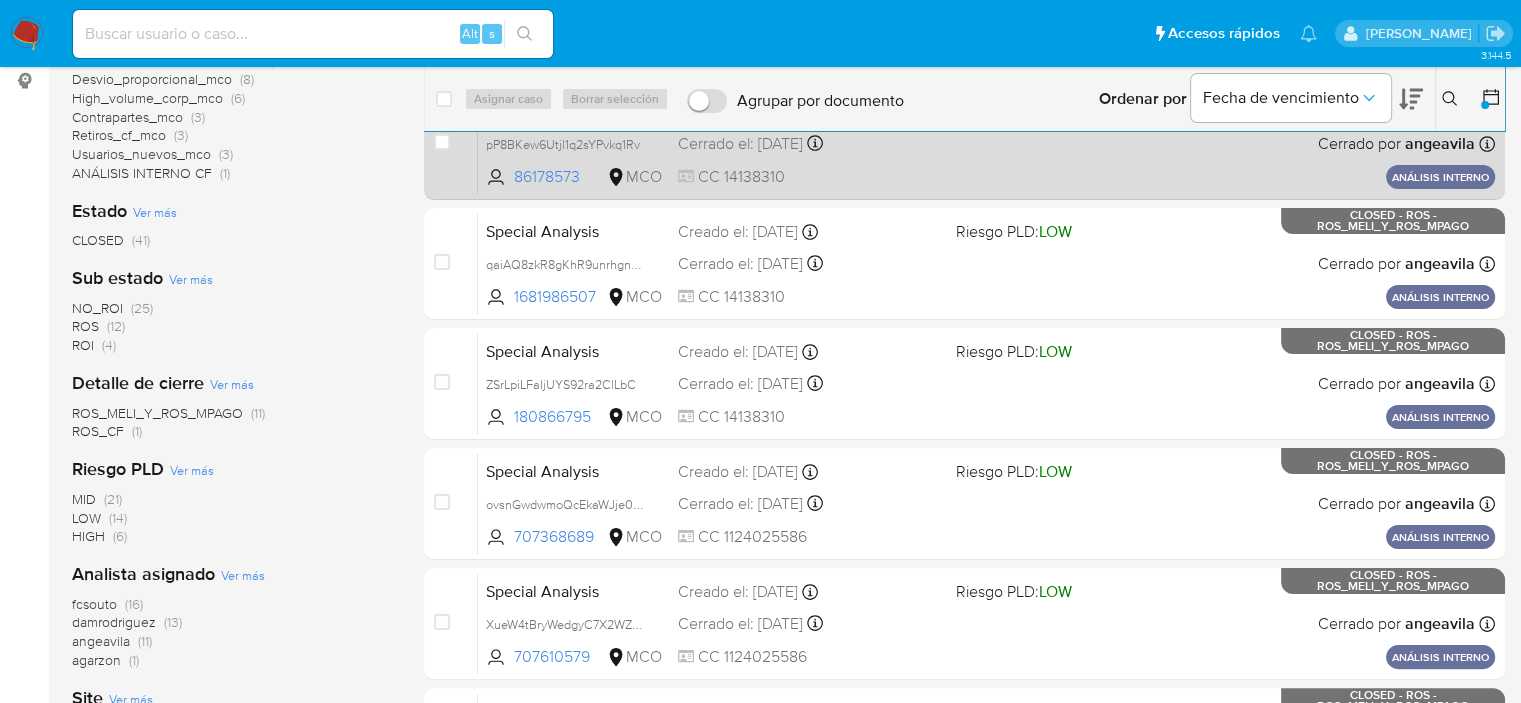 drag, startPoint x: 1087, startPoint y: 195, endPoint x: 1115, endPoint y: 195, distance: 28 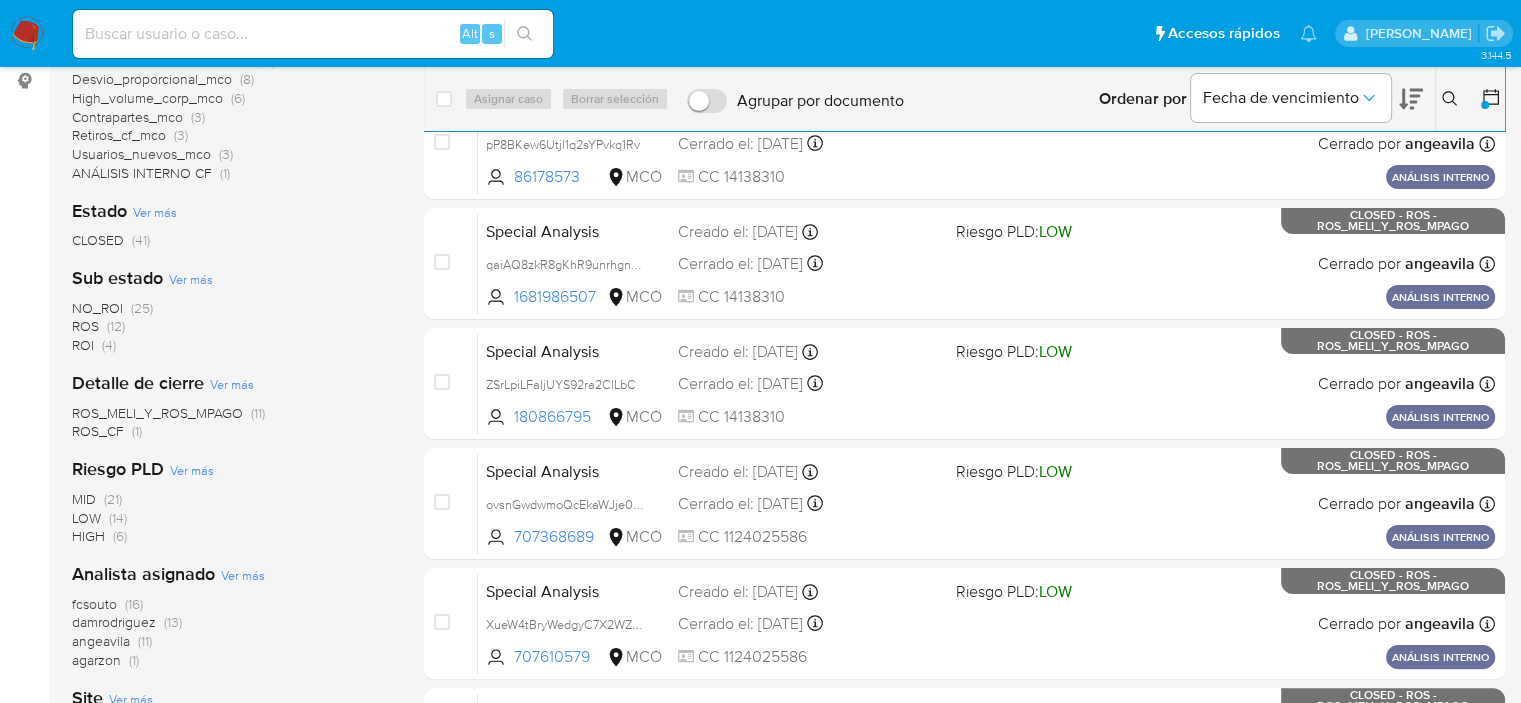 click 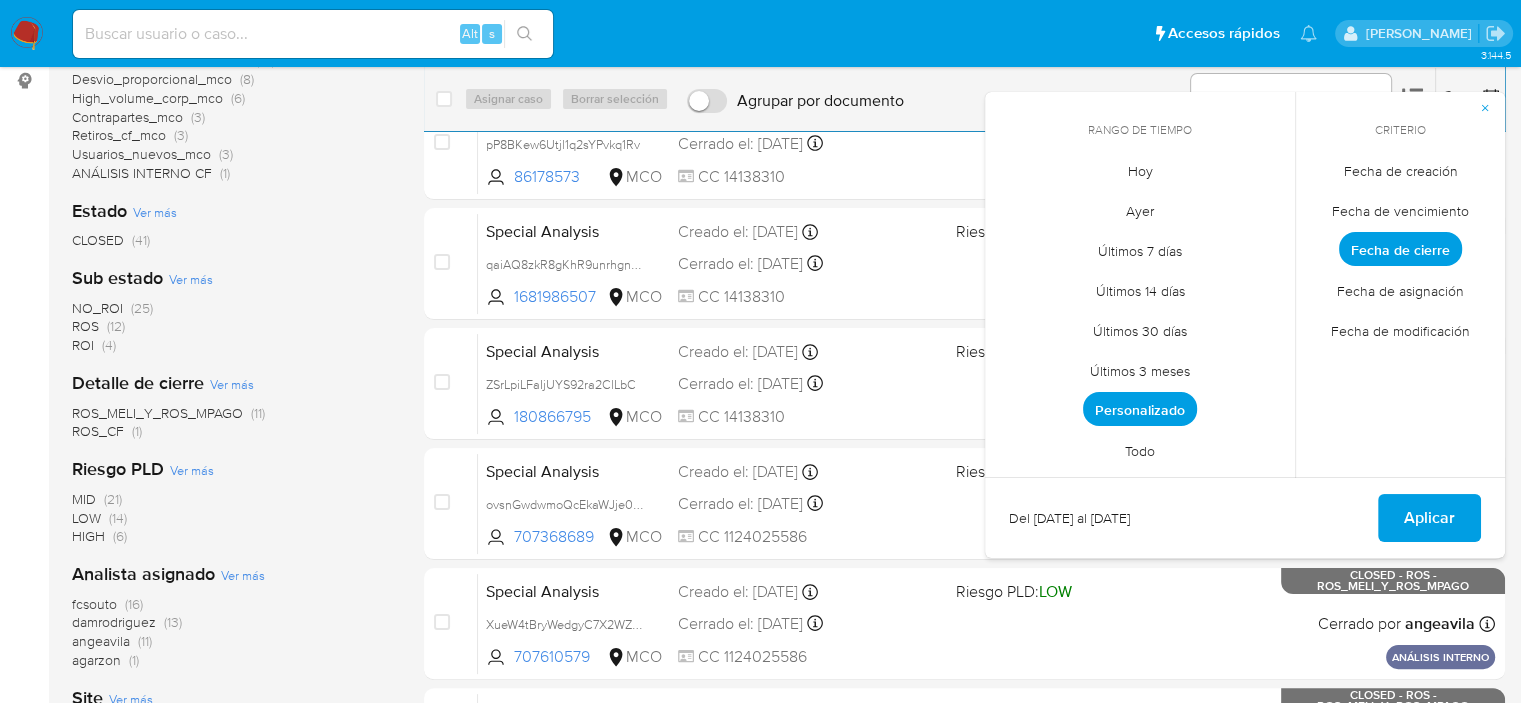 click on "Personalizado" at bounding box center (1140, 409) 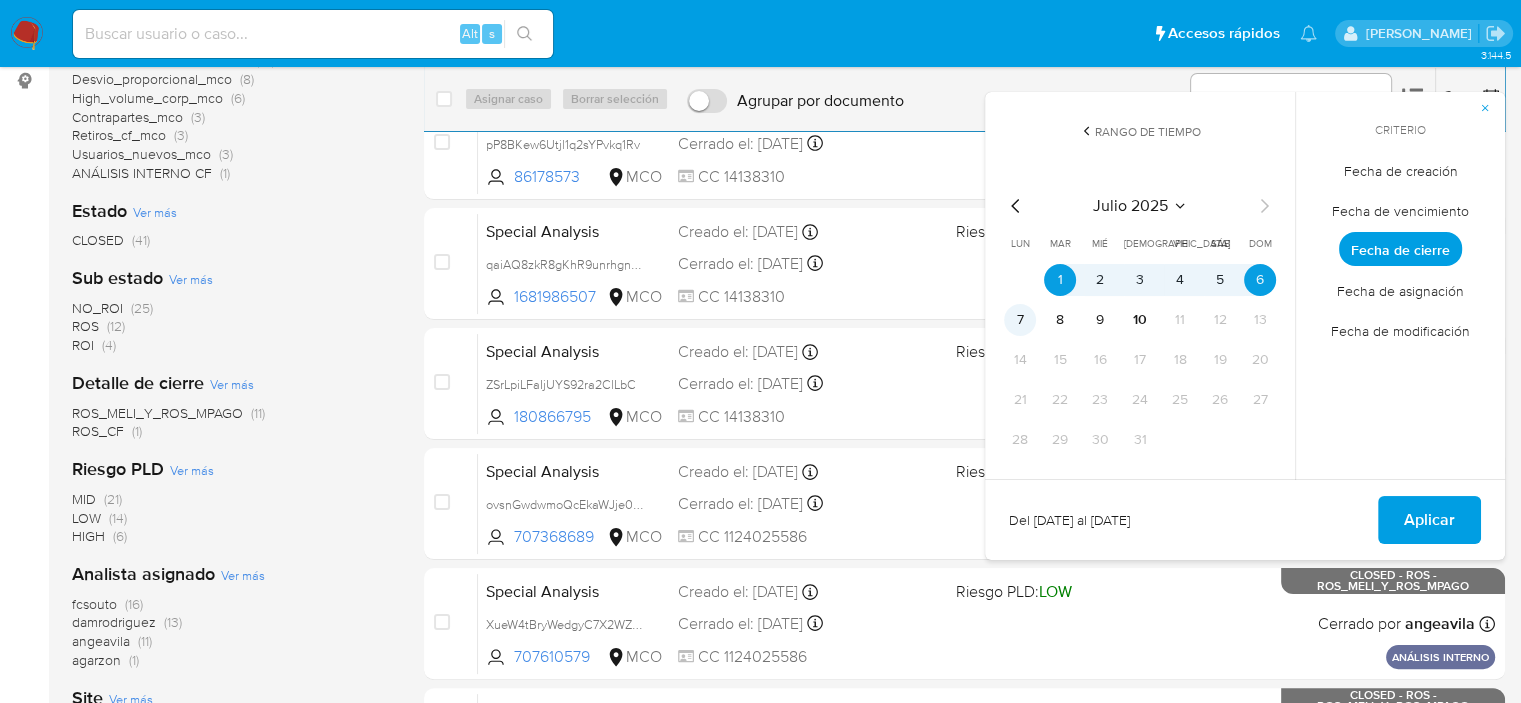 click on "7" at bounding box center (1020, 320) 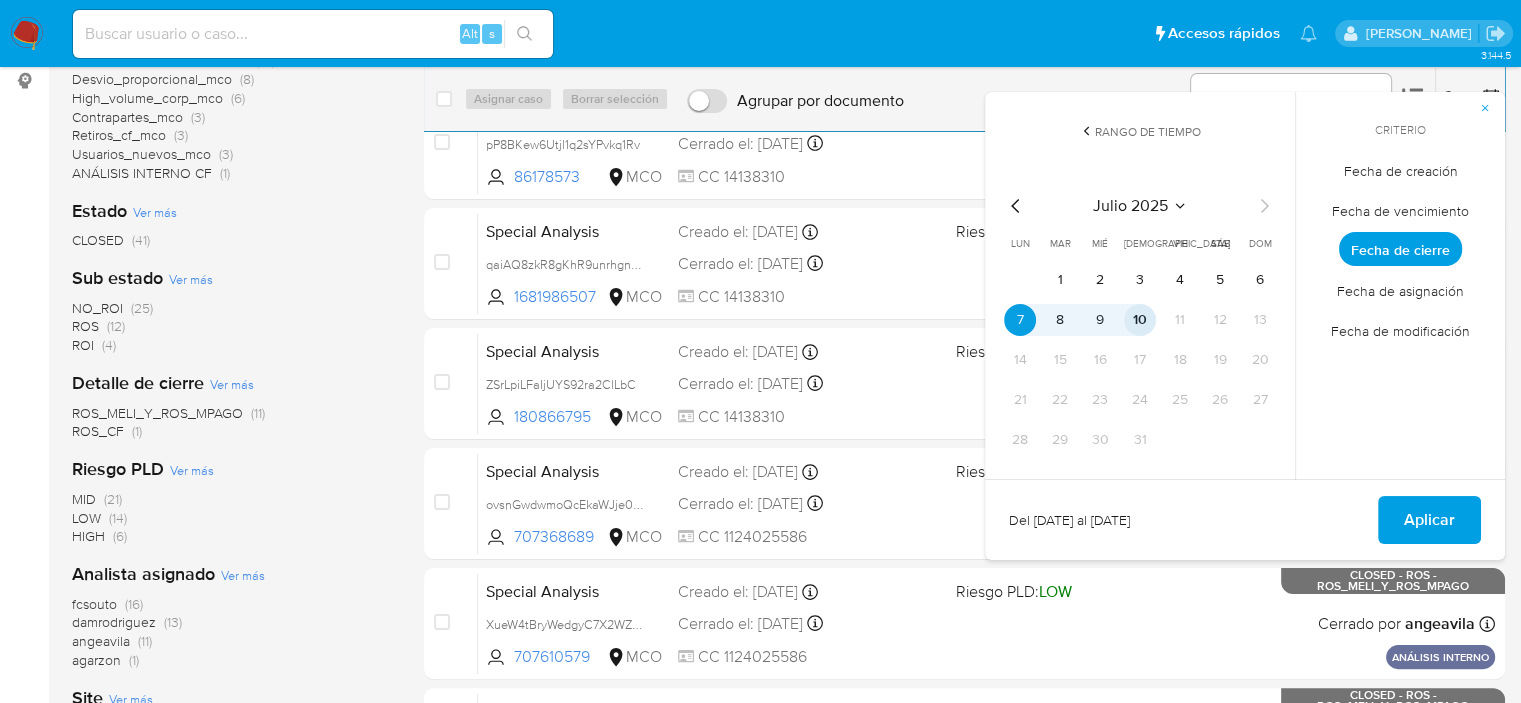 click on "10" at bounding box center (1140, 320) 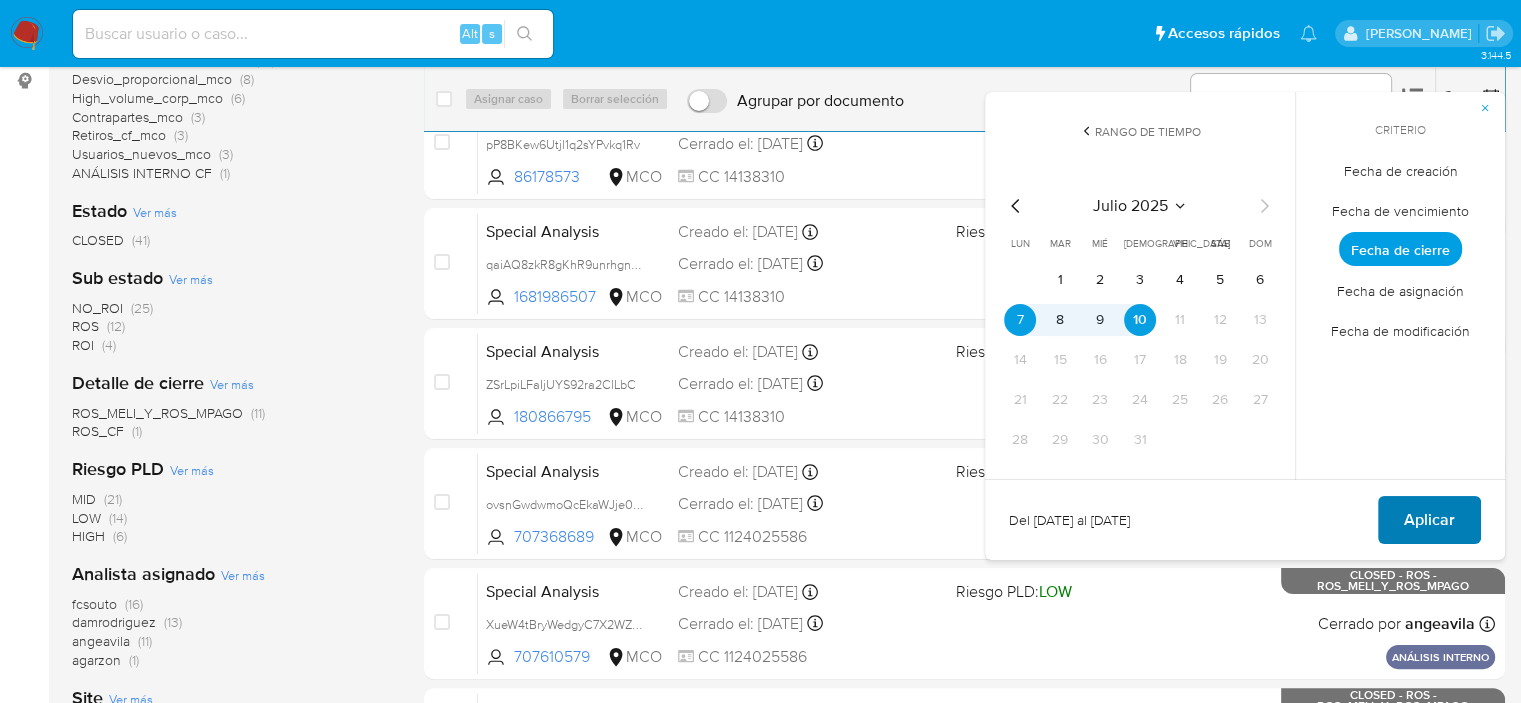click on "Aplicar" at bounding box center [1429, 520] 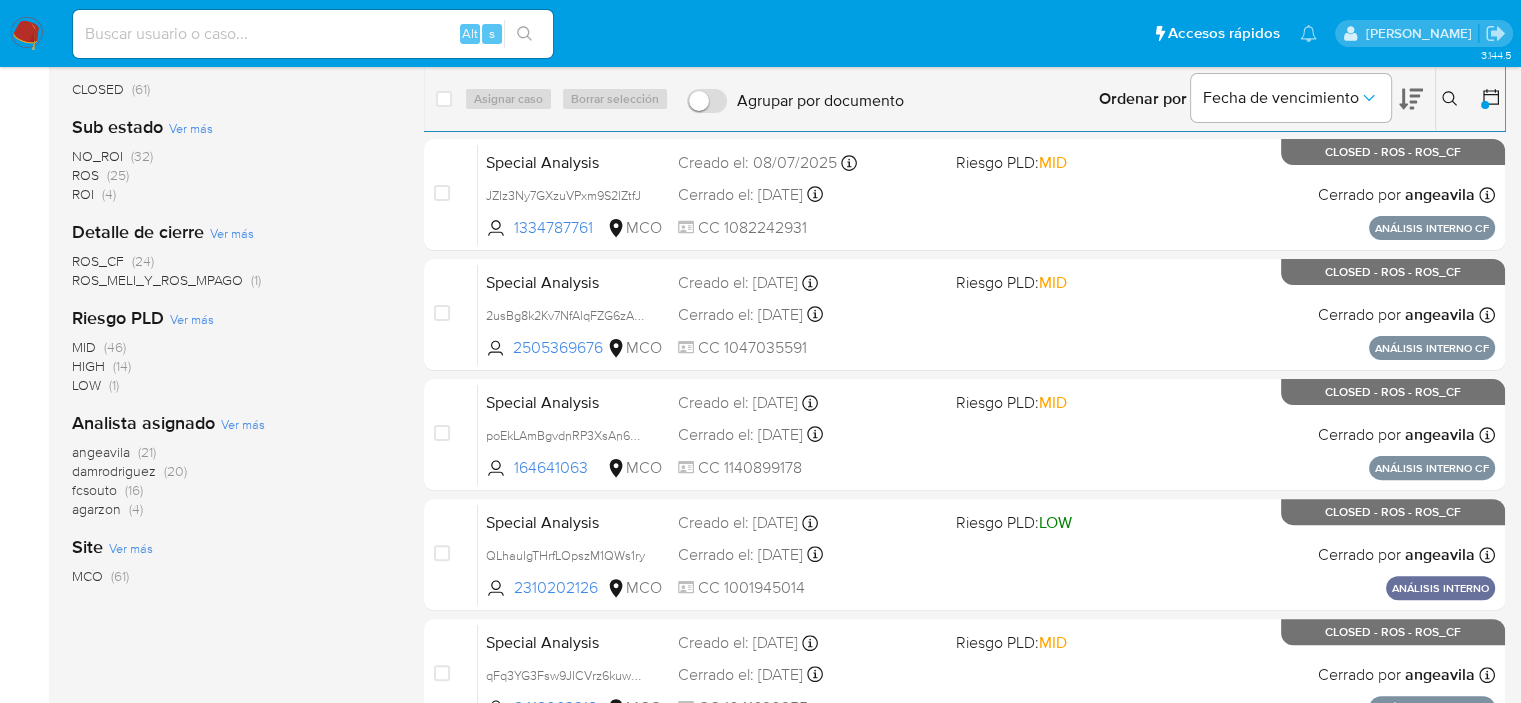scroll, scrollTop: 500, scrollLeft: 0, axis: vertical 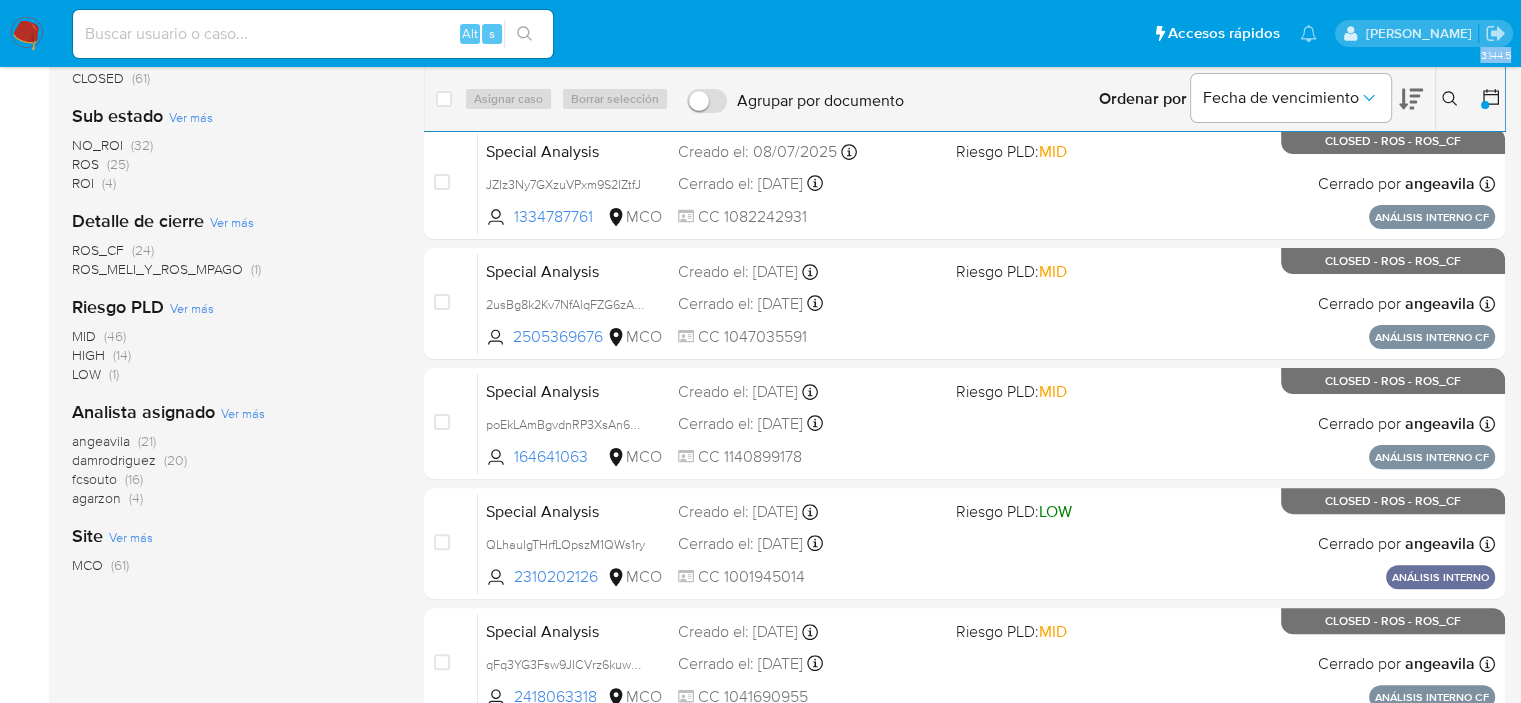 drag, startPoint x: 48, startPoint y: 466, endPoint x: 187, endPoint y: 490, distance: 141.05673 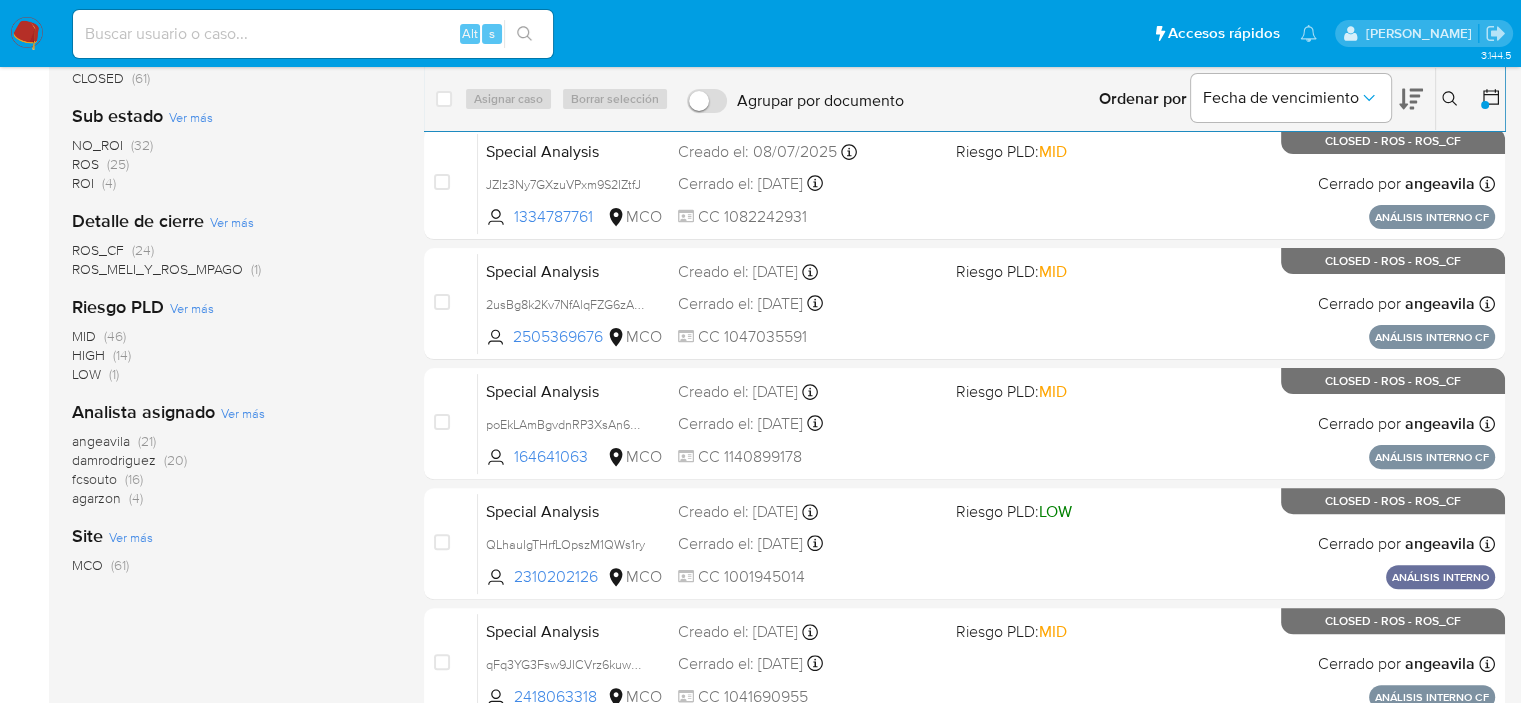 drag, startPoint x: 72, startPoint y: 462, endPoint x: 152, endPoint y: 463, distance: 80.00625 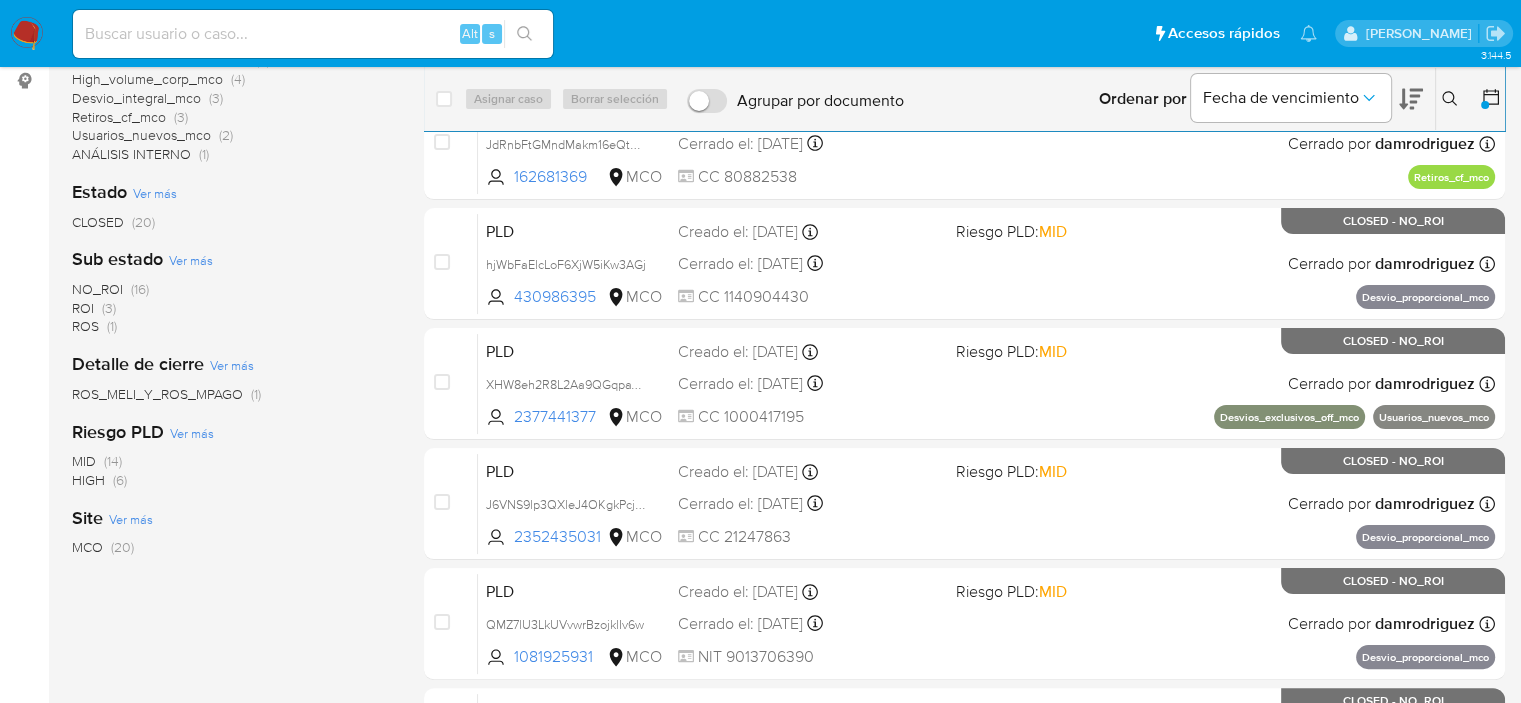 scroll, scrollTop: 0, scrollLeft: 0, axis: both 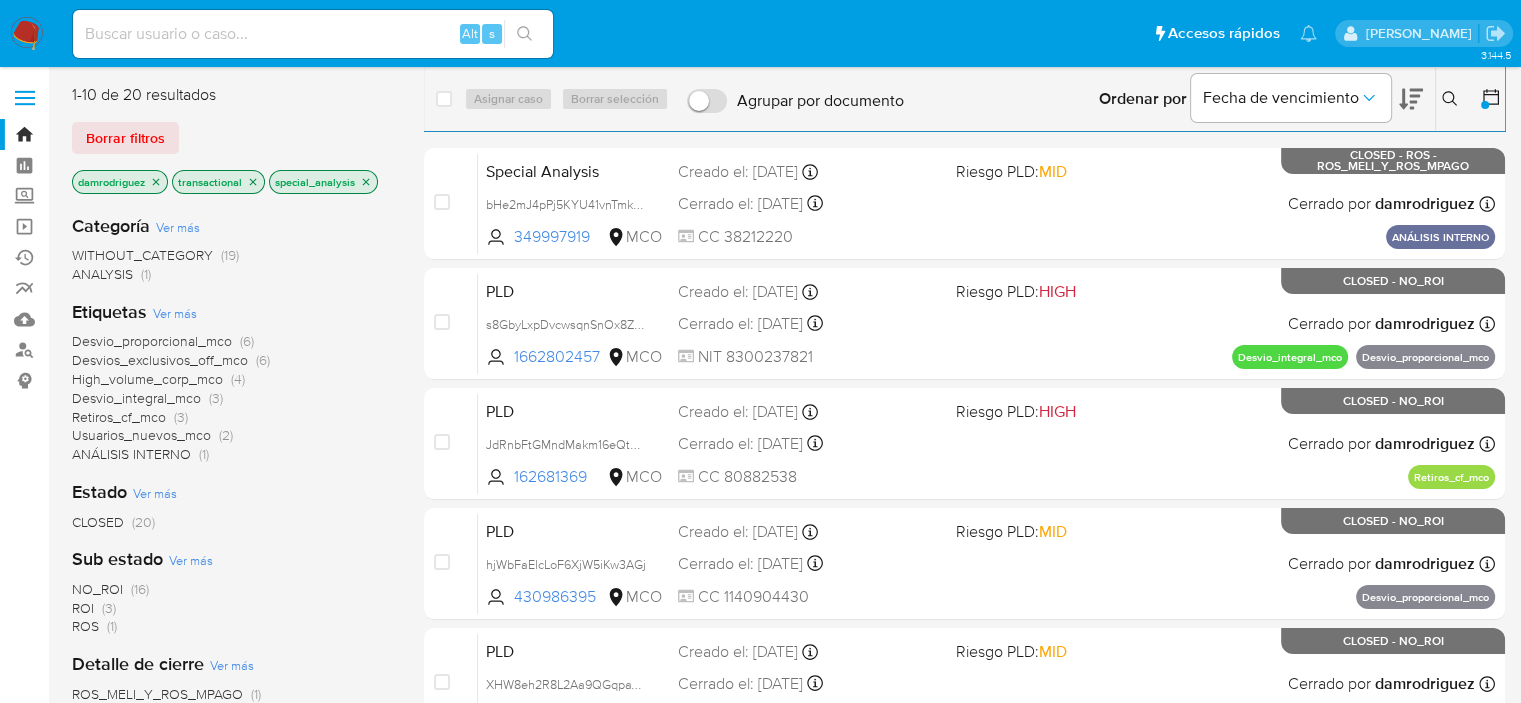 click 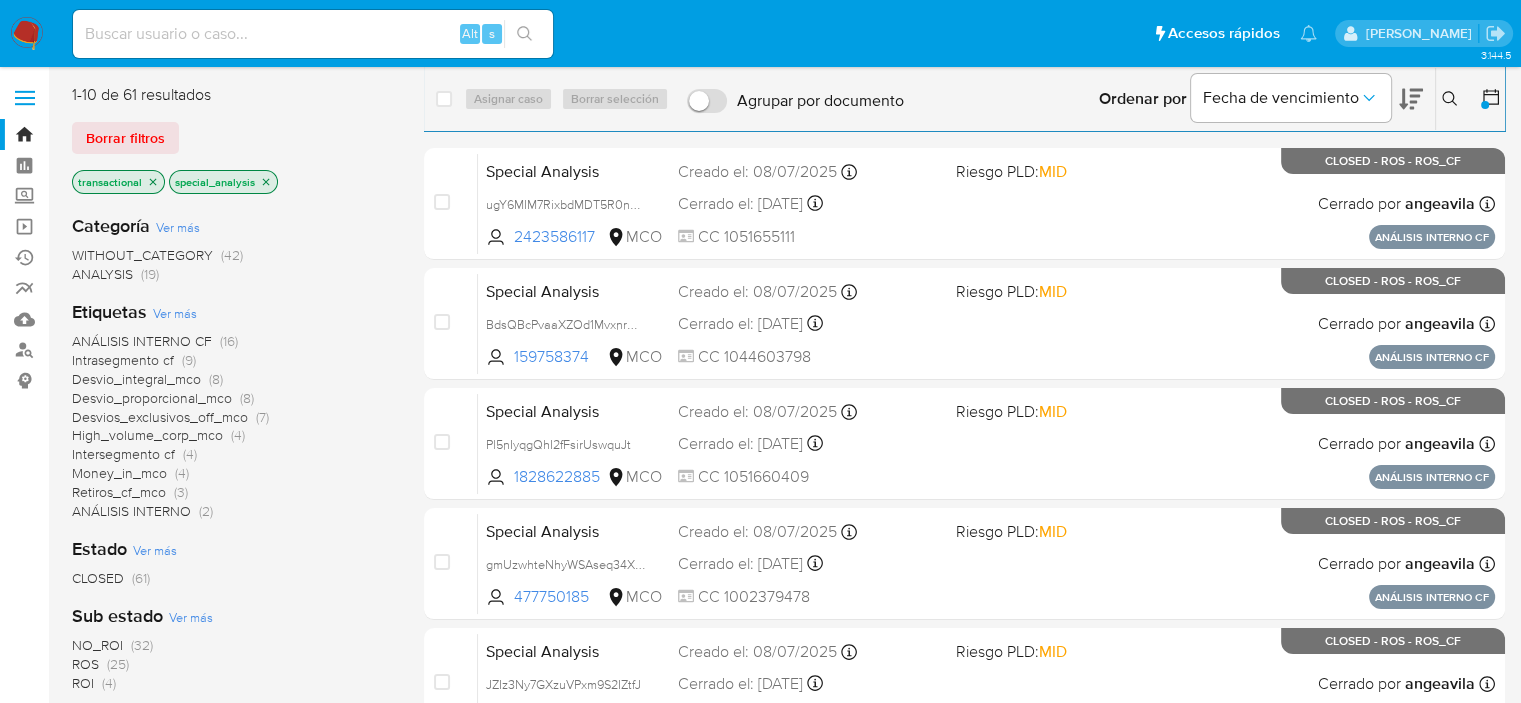 scroll, scrollTop: 400, scrollLeft: 0, axis: vertical 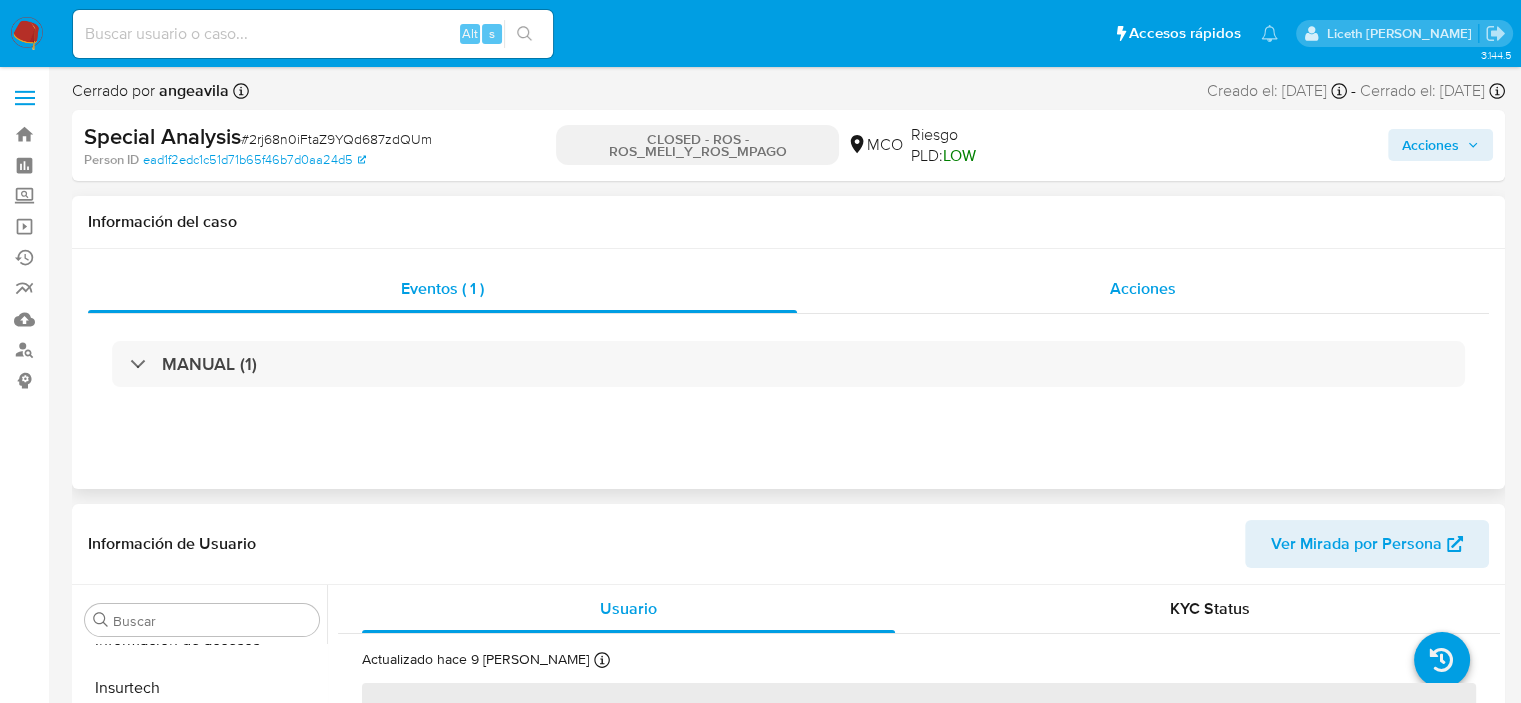 click on "Acciones" at bounding box center (1143, 289) 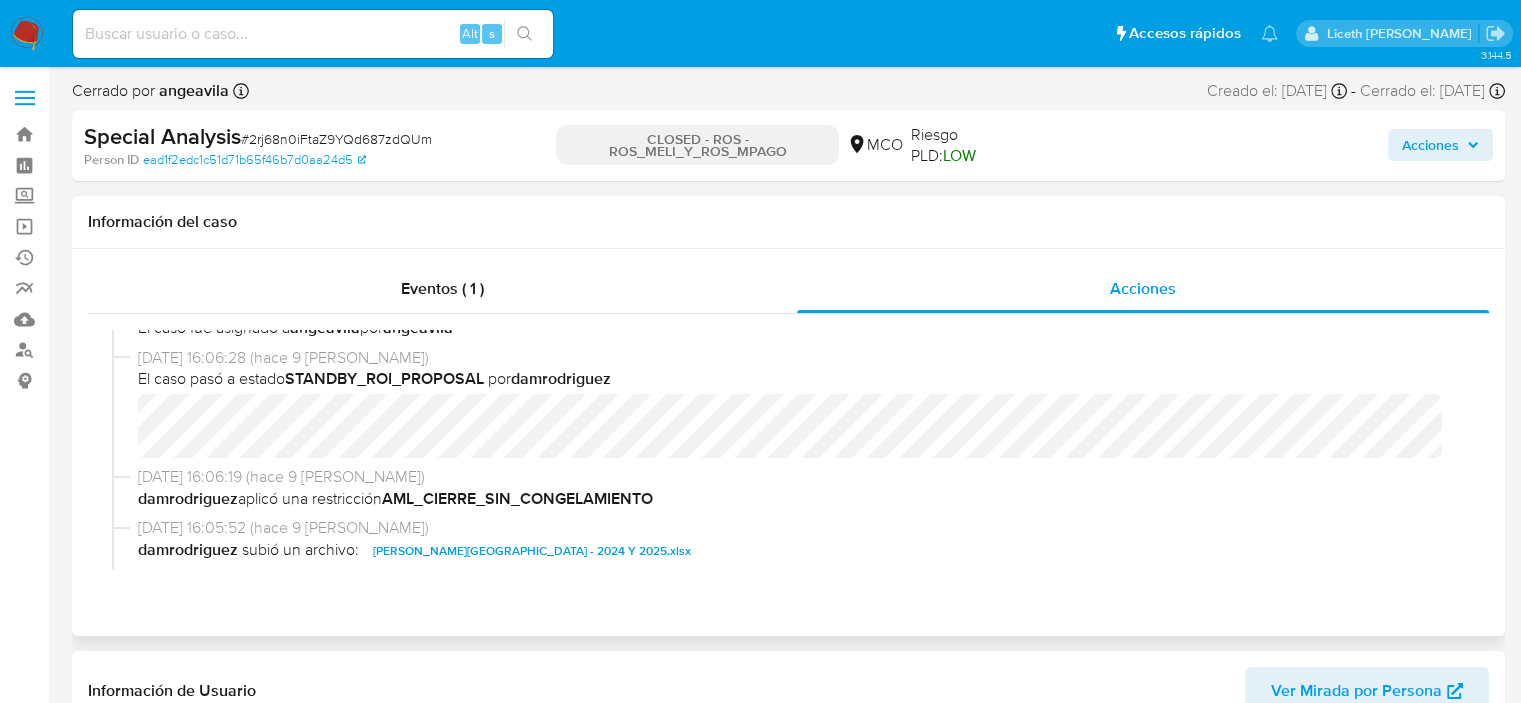 select on "10" 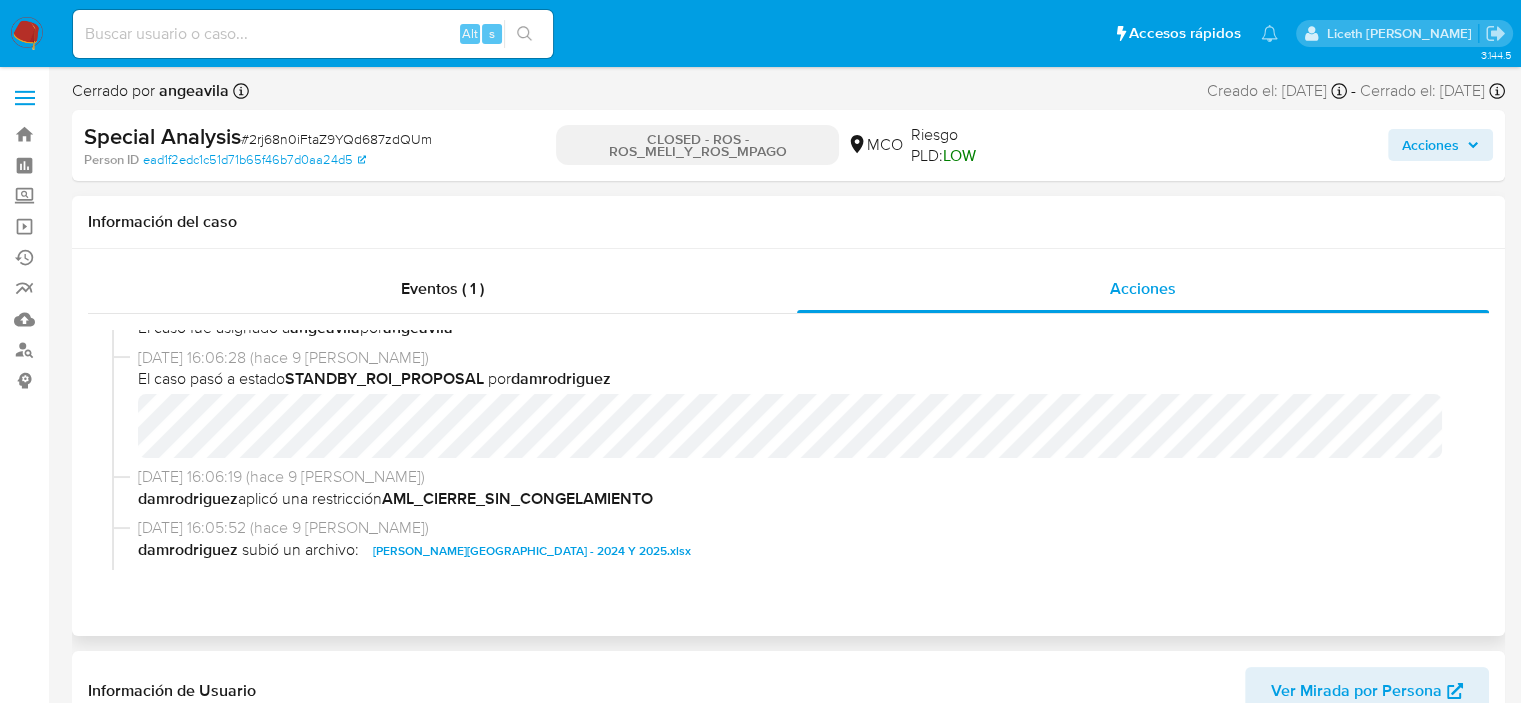 scroll, scrollTop: 709, scrollLeft: 0, axis: vertical 